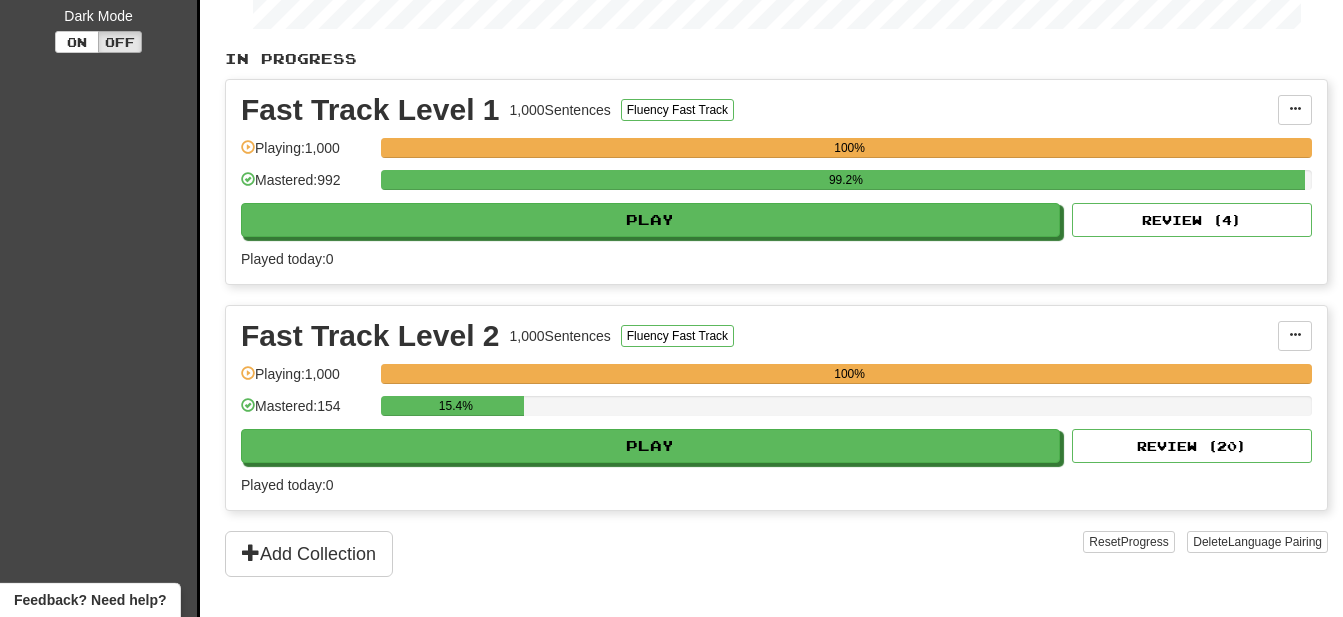 scroll, scrollTop: 408, scrollLeft: 0, axis: vertical 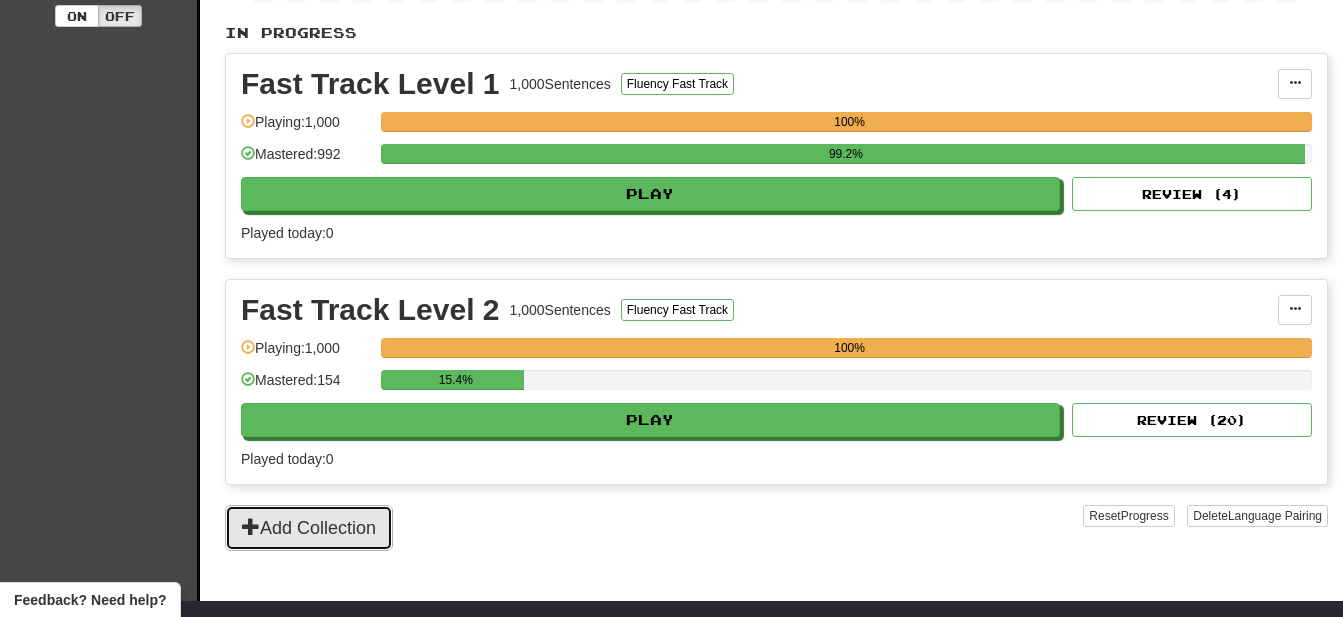 click on "Add Collection" at bounding box center [309, 528] 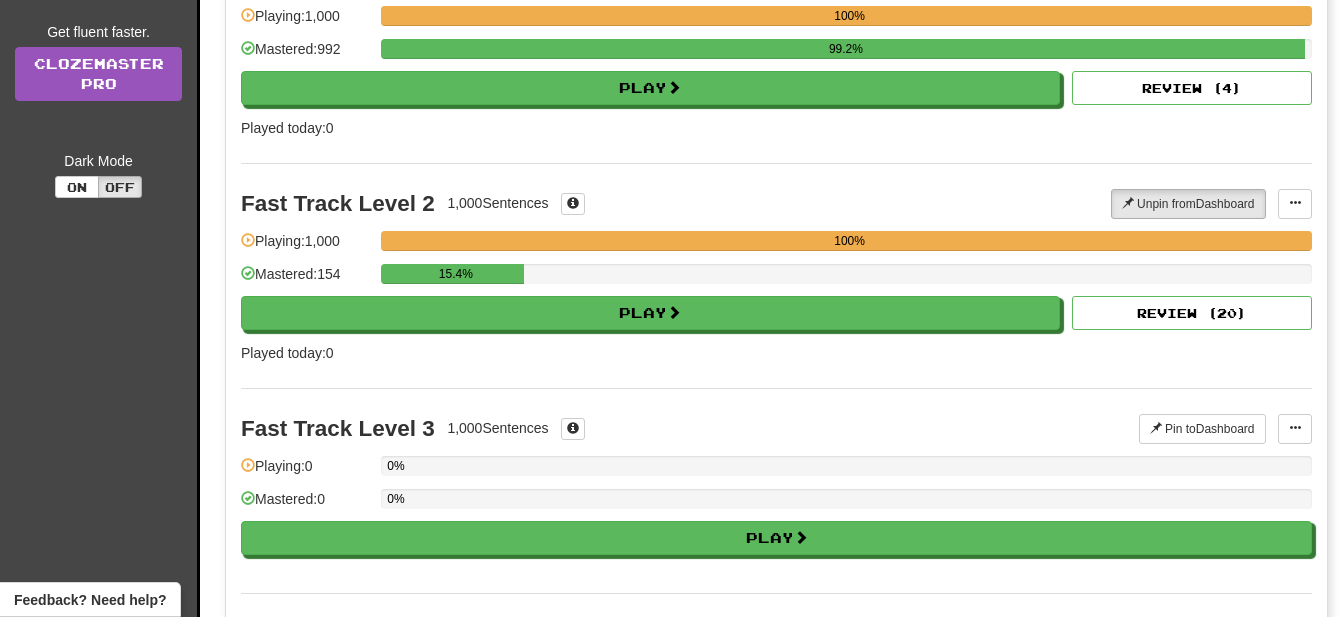 scroll, scrollTop: 306, scrollLeft: 0, axis: vertical 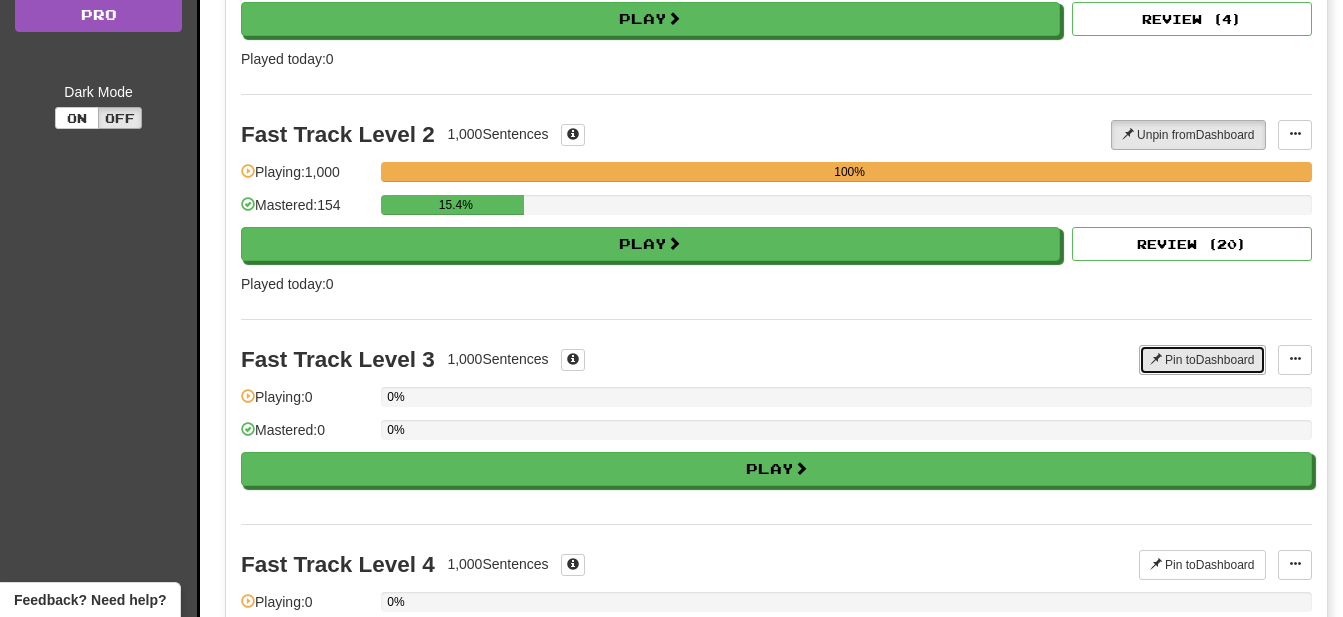 click on "Pin to  Dashboard" at bounding box center [1202, 360] 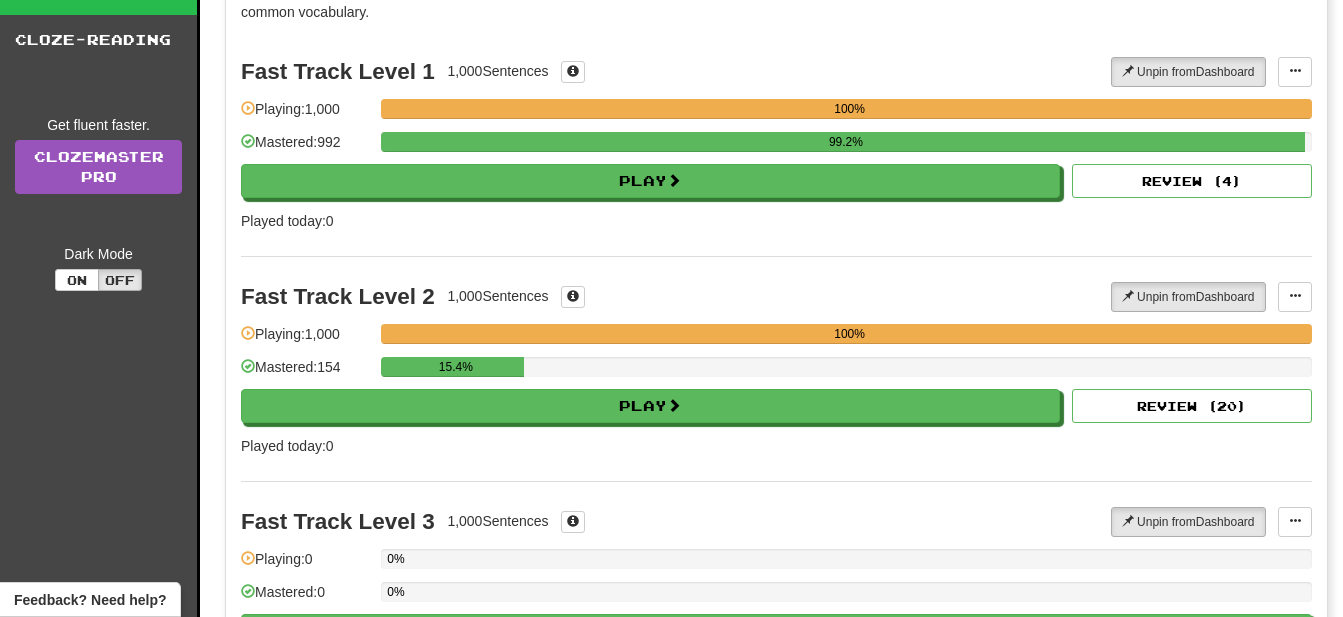 scroll, scrollTop: 0, scrollLeft: 0, axis: both 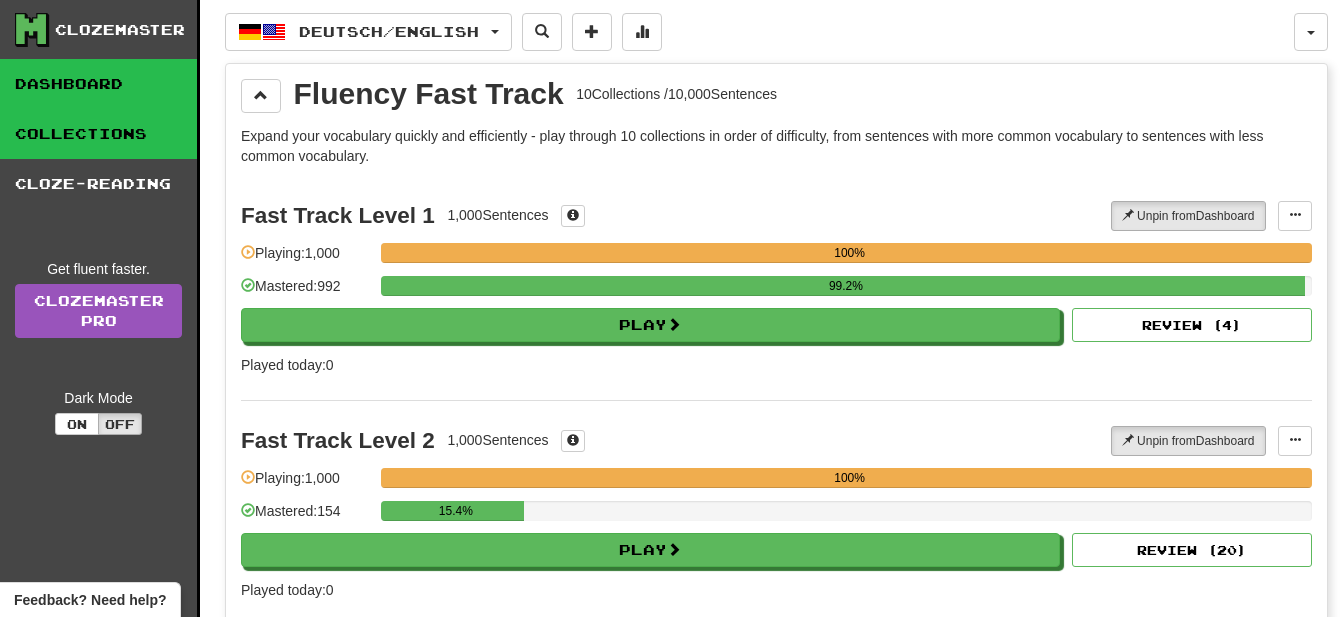 click on "Dashboard" at bounding box center [98, 84] 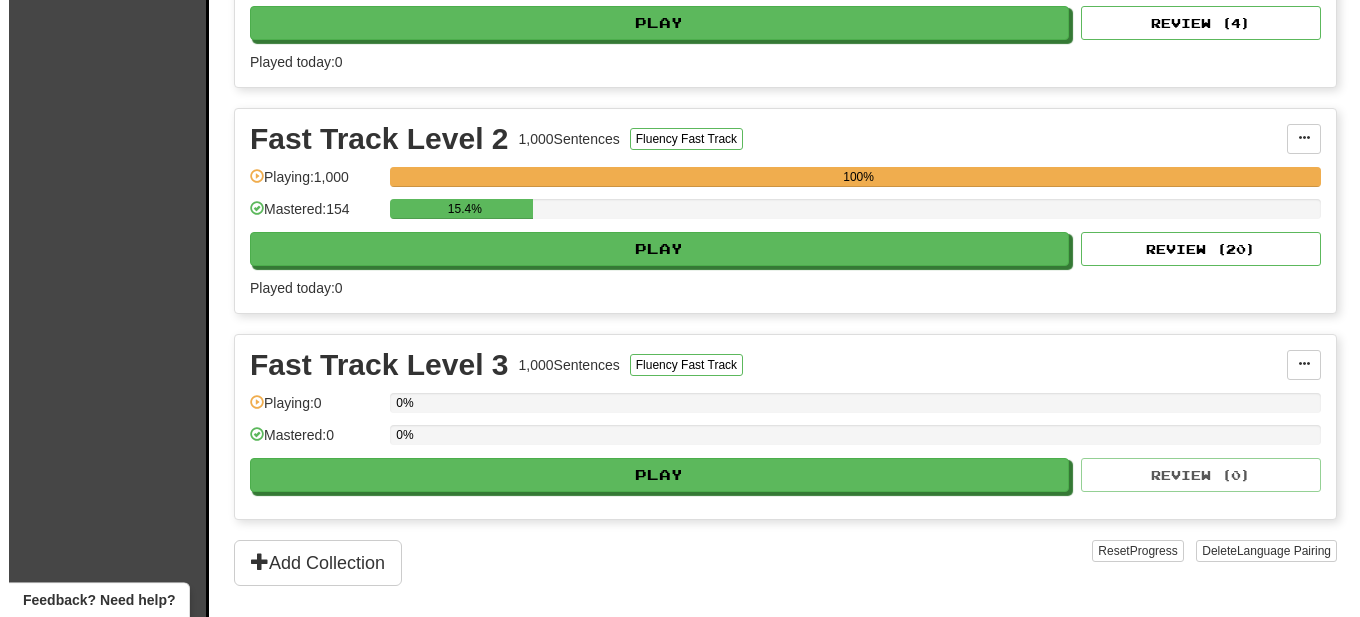 scroll, scrollTop: 612, scrollLeft: 0, axis: vertical 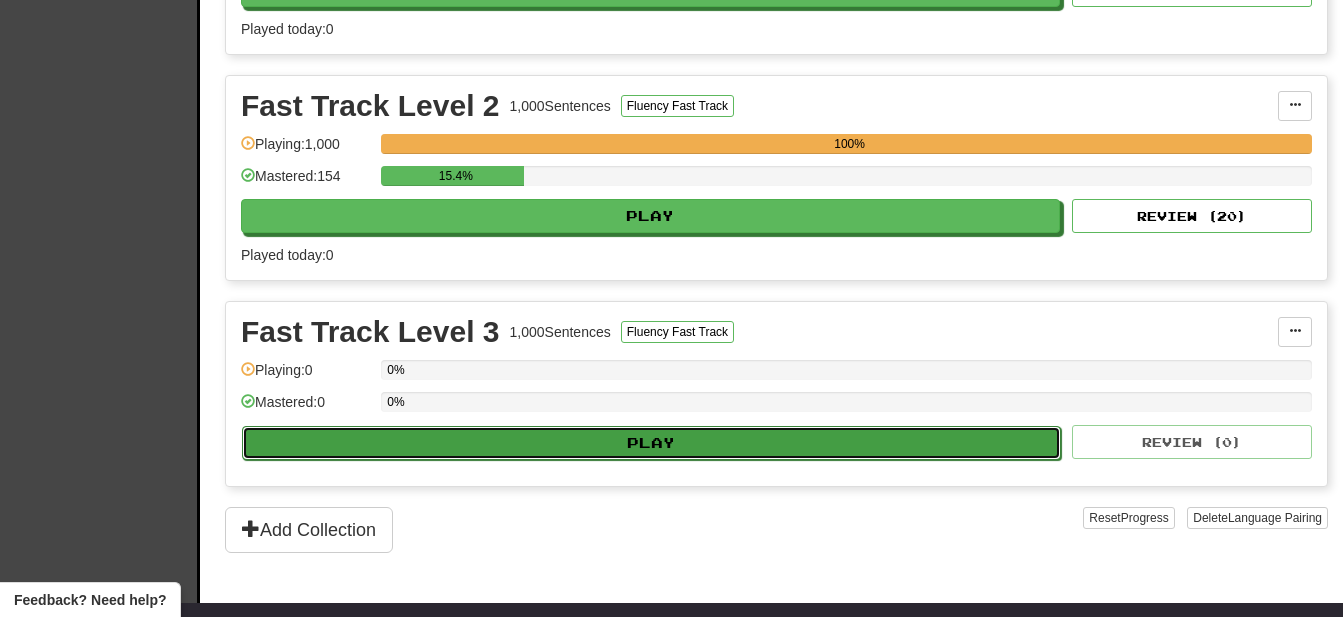click on "Play" at bounding box center (651, 443) 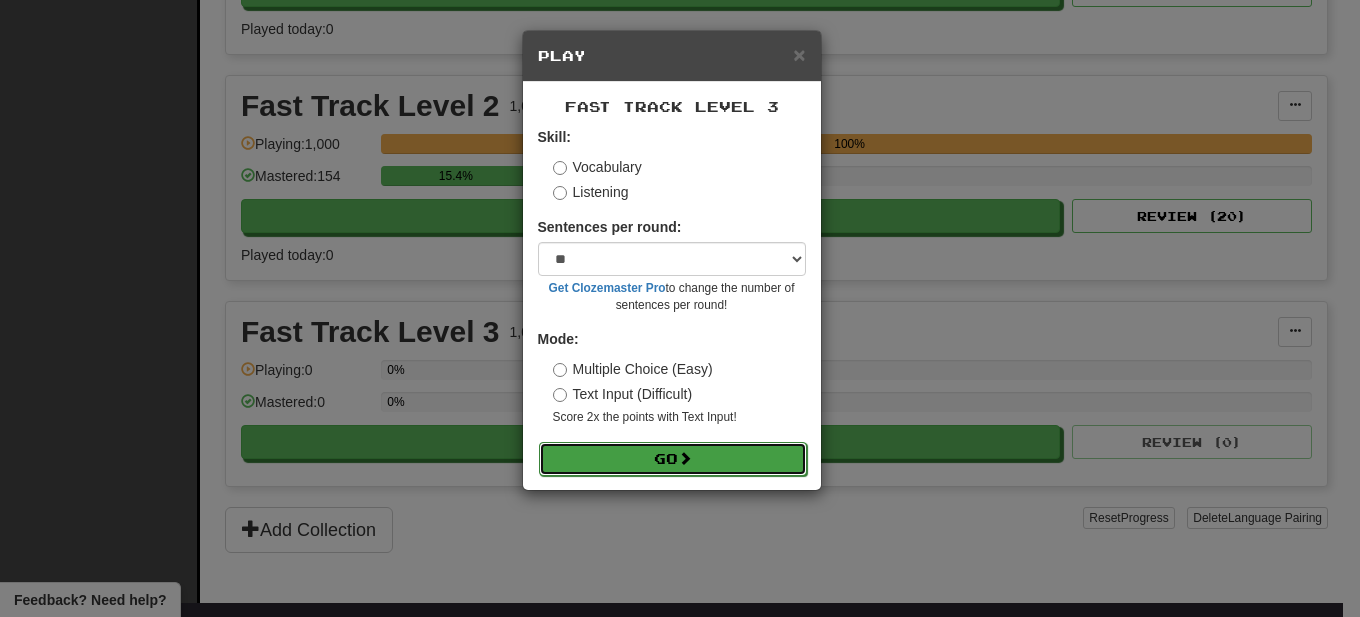 click on "Go" at bounding box center [673, 459] 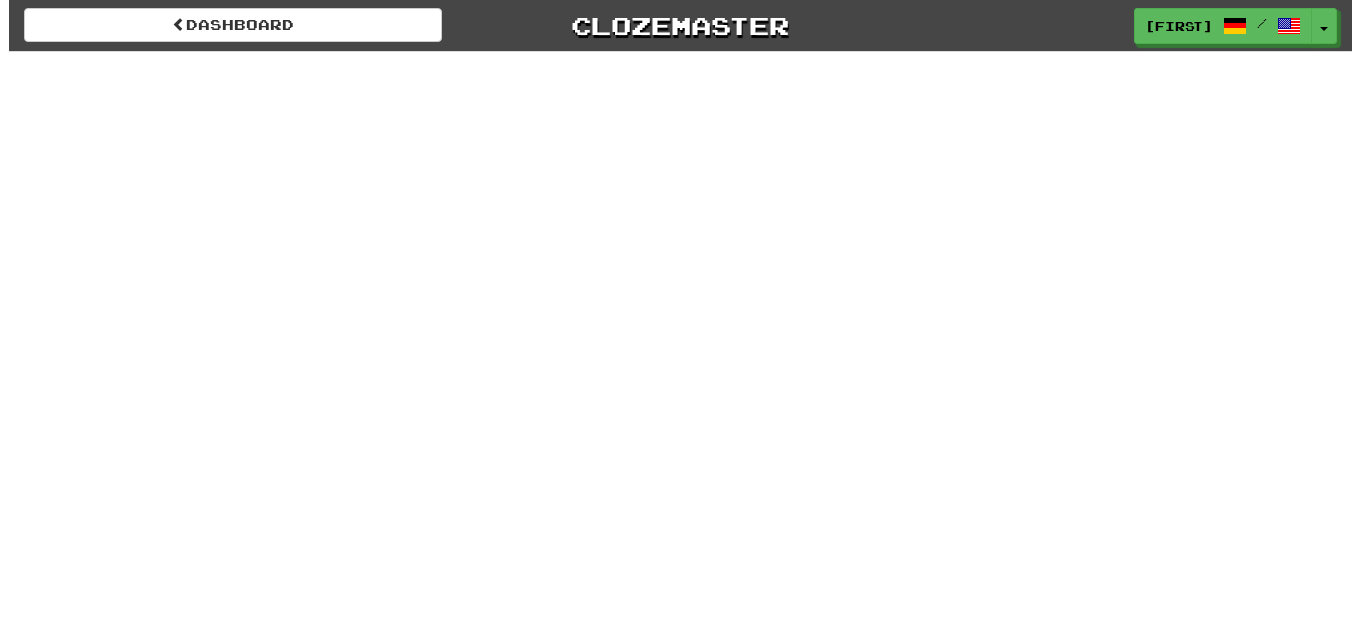 scroll, scrollTop: 0, scrollLeft: 0, axis: both 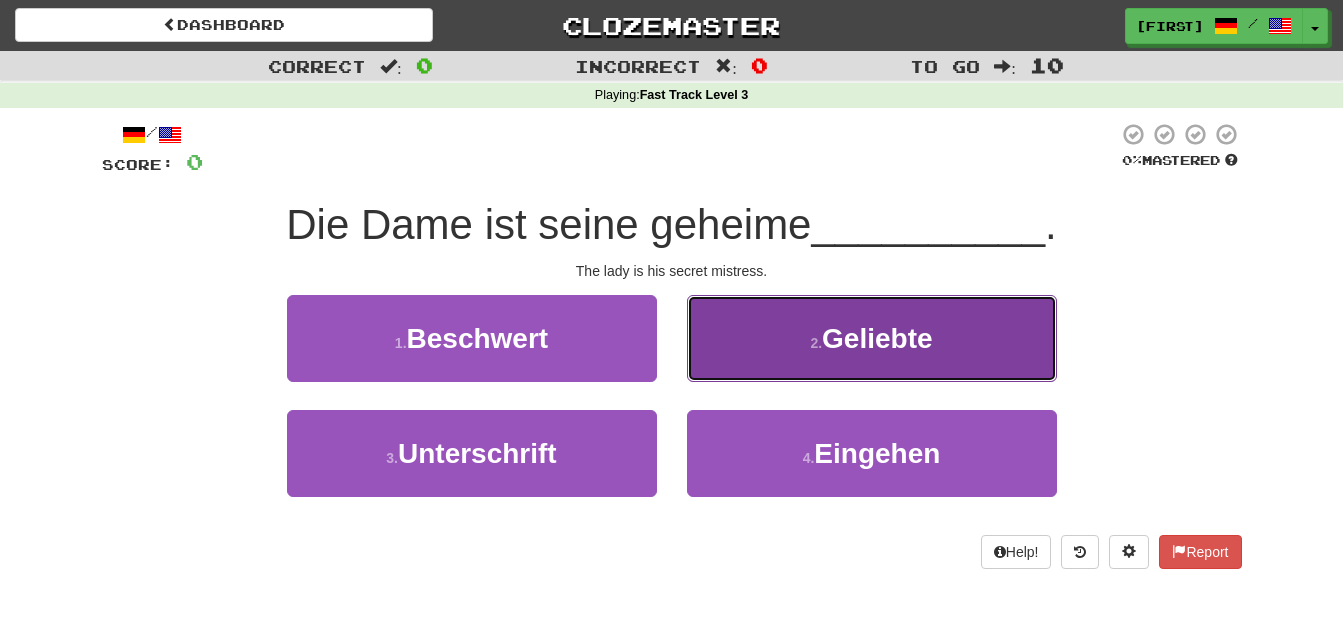 click on "Geliebte" at bounding box center [877, 338] 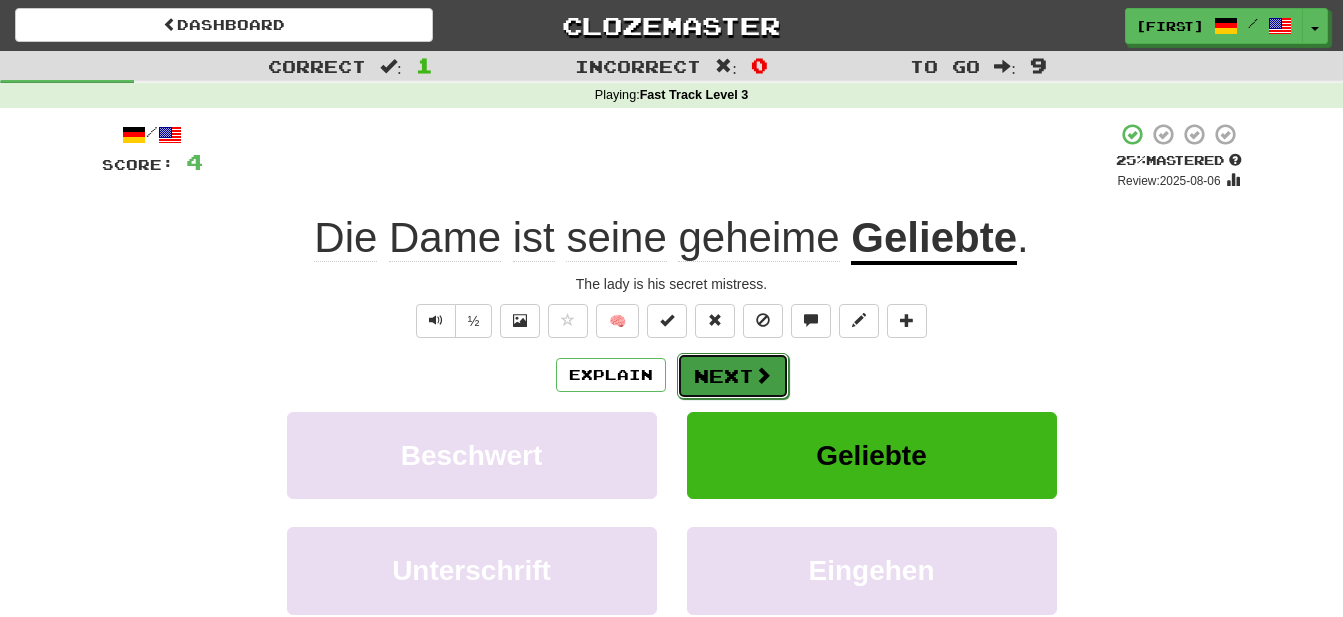 click on "Next" at bounding box center [733, 376] 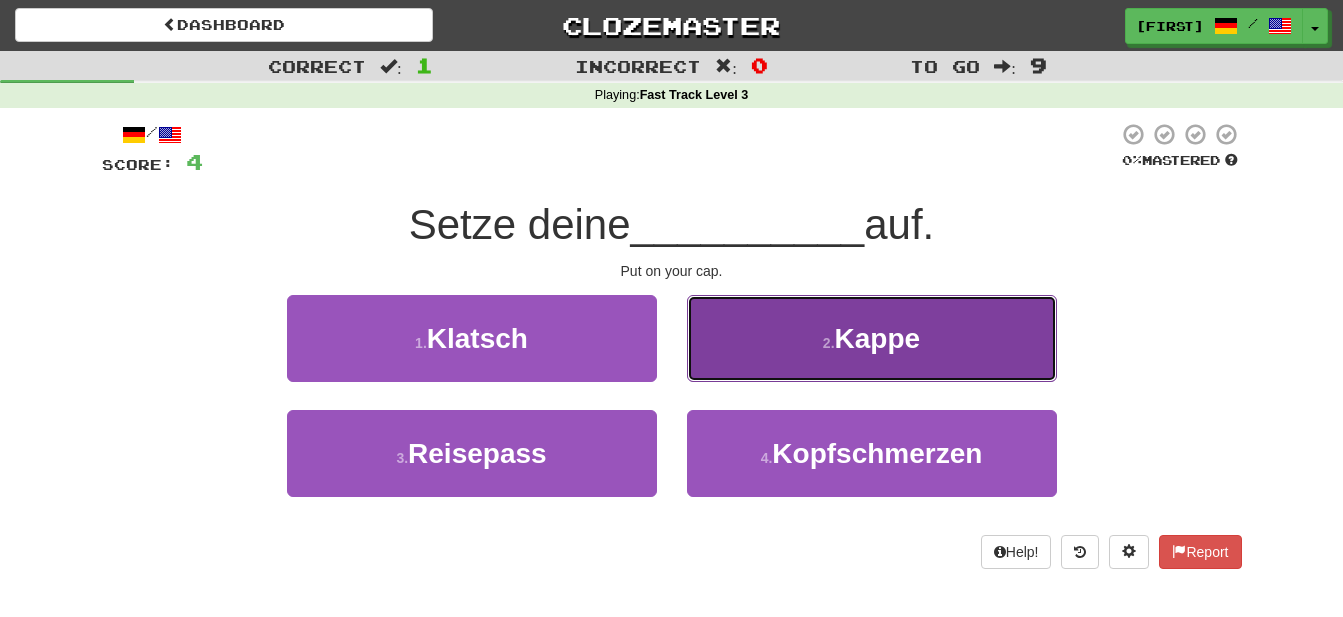 click on "Kappe" at bounding box center (878, 338) 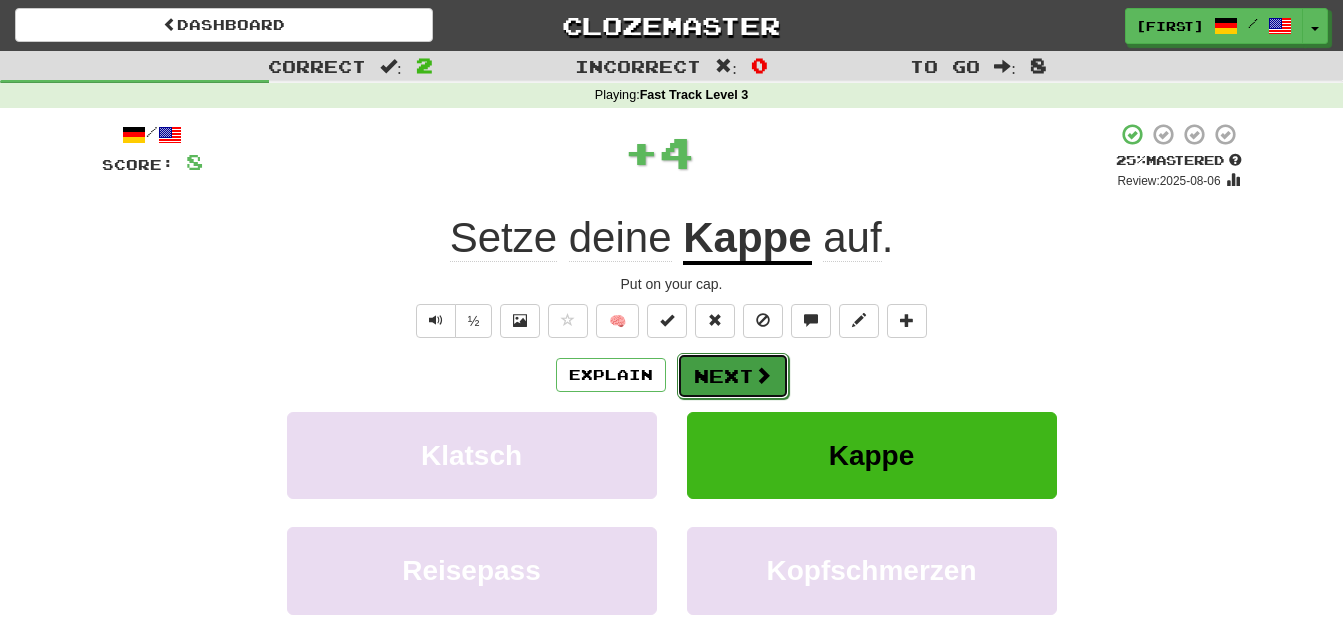 click on "Next" at bounding box center (733, 376) 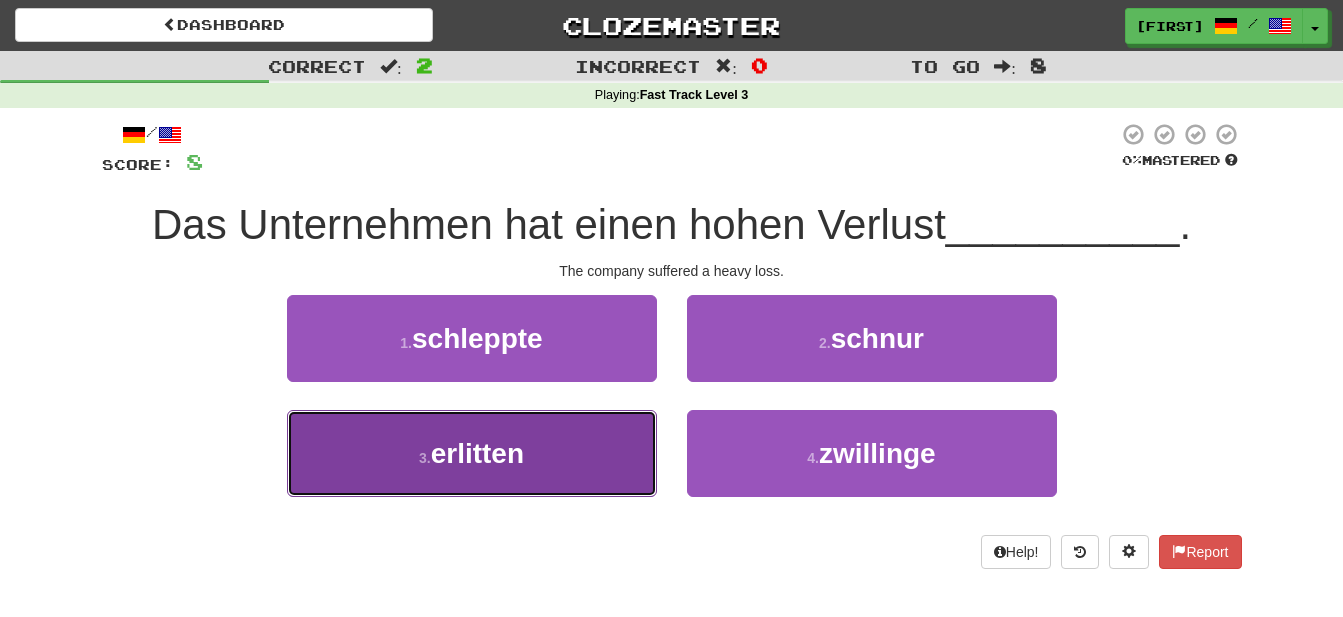 click on "erlitten" at bounding box center (477, 453) 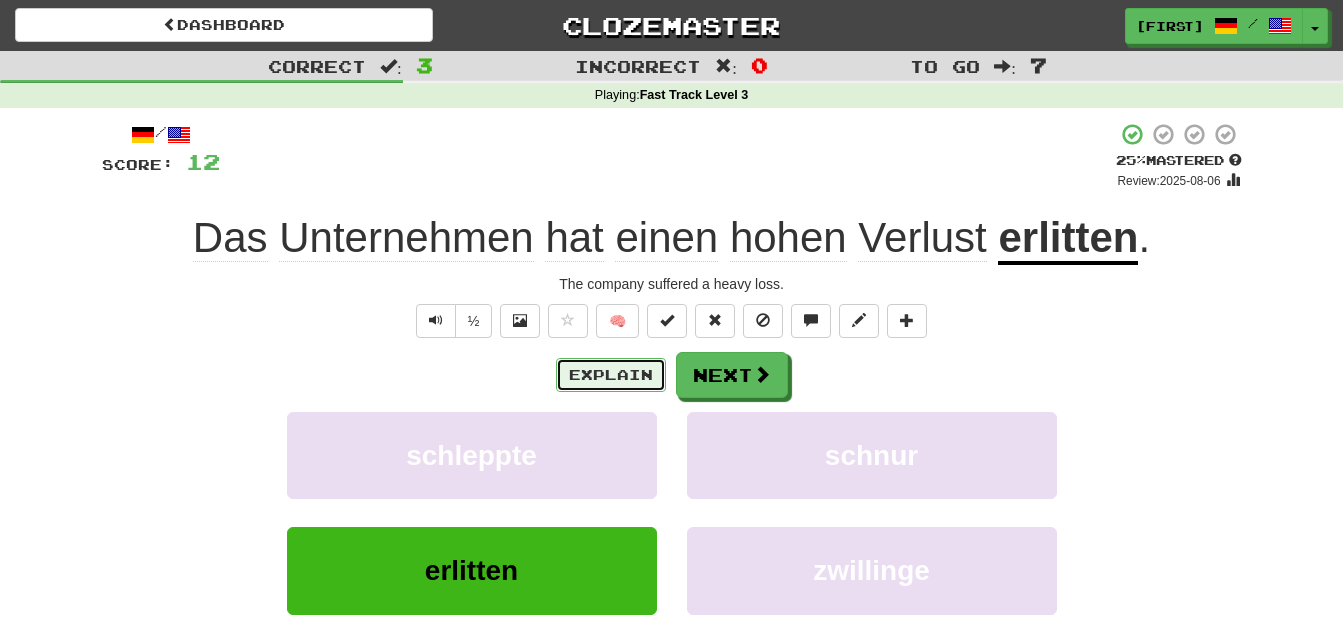 click on "Explain" at bounding box center [611, 375] 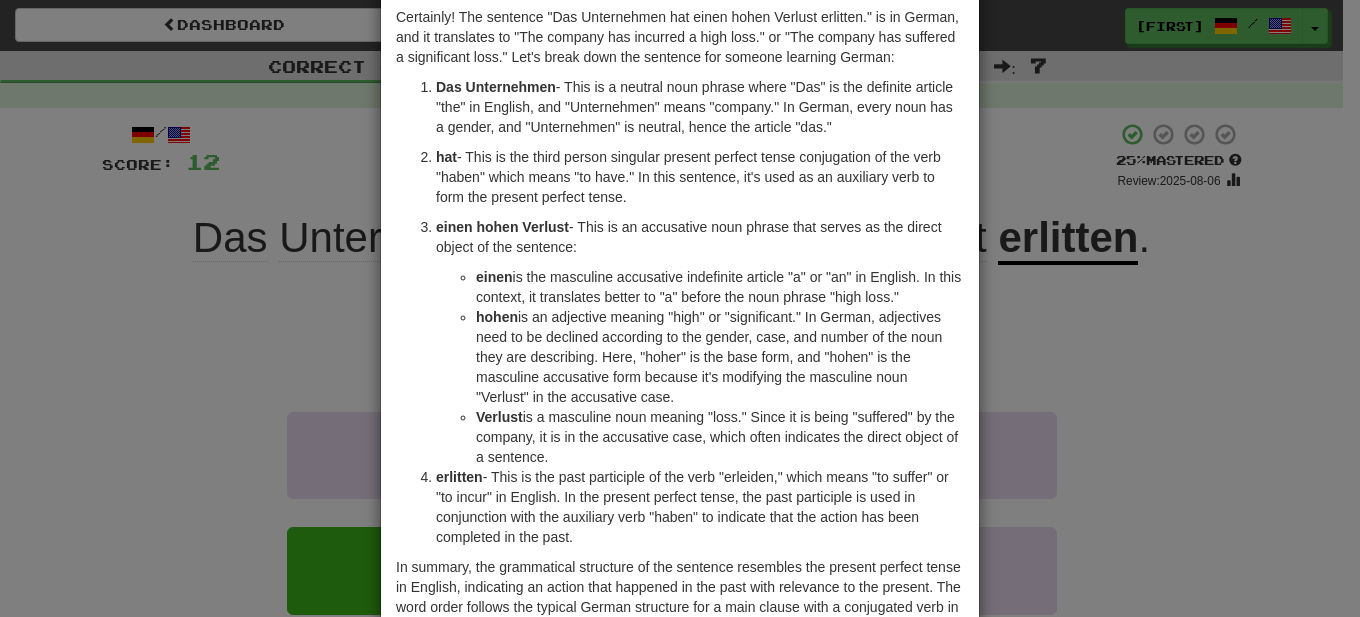 scroll, scrollTop: 0, scrollLeft: 0, axis: both 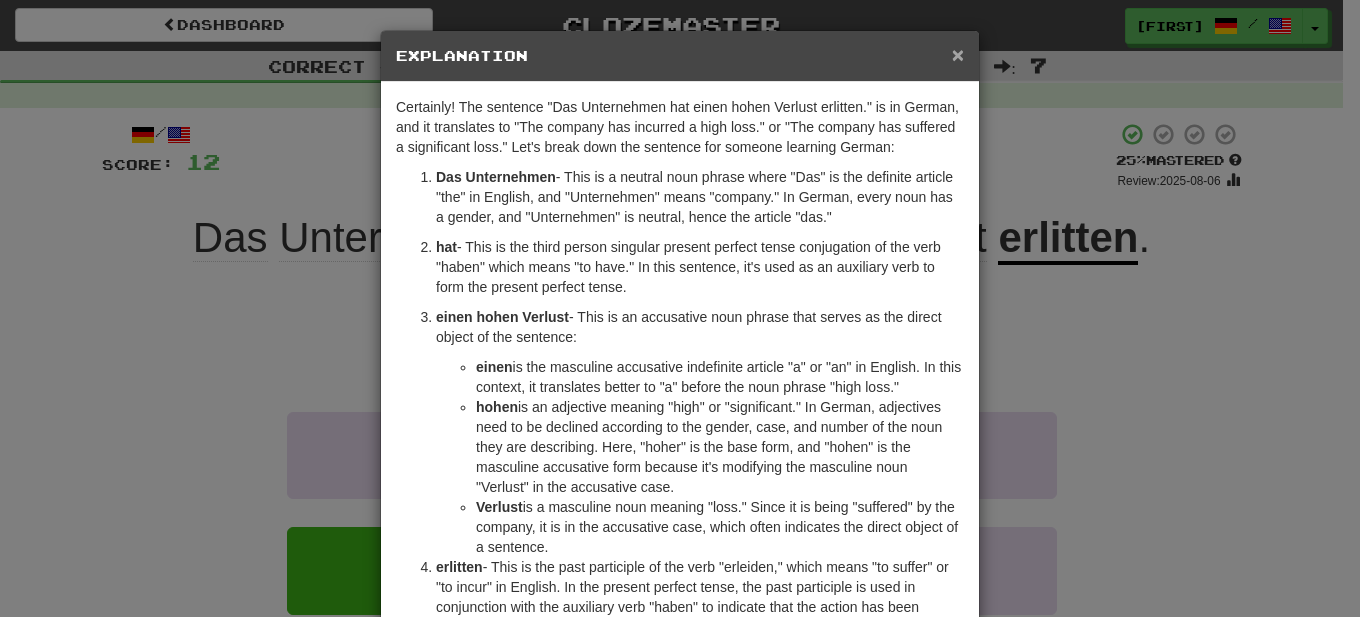 click on "×" at bounding box center [958, 54] 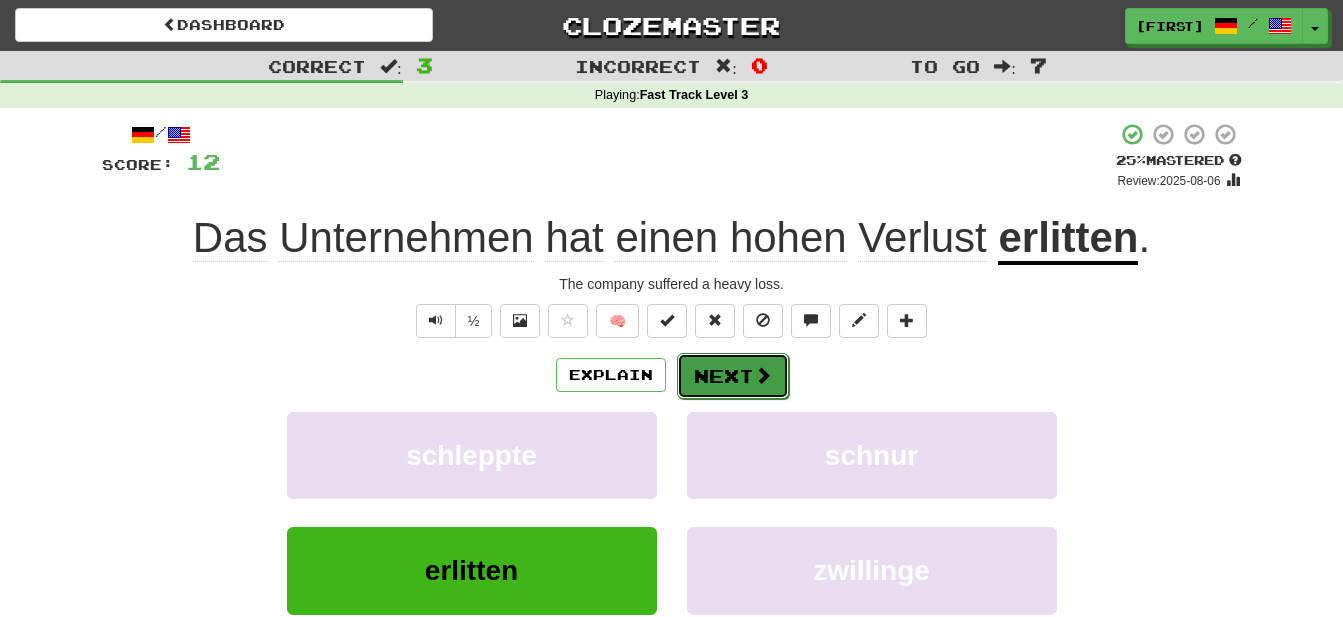 click on "Next" at bounding box center (733, 376) 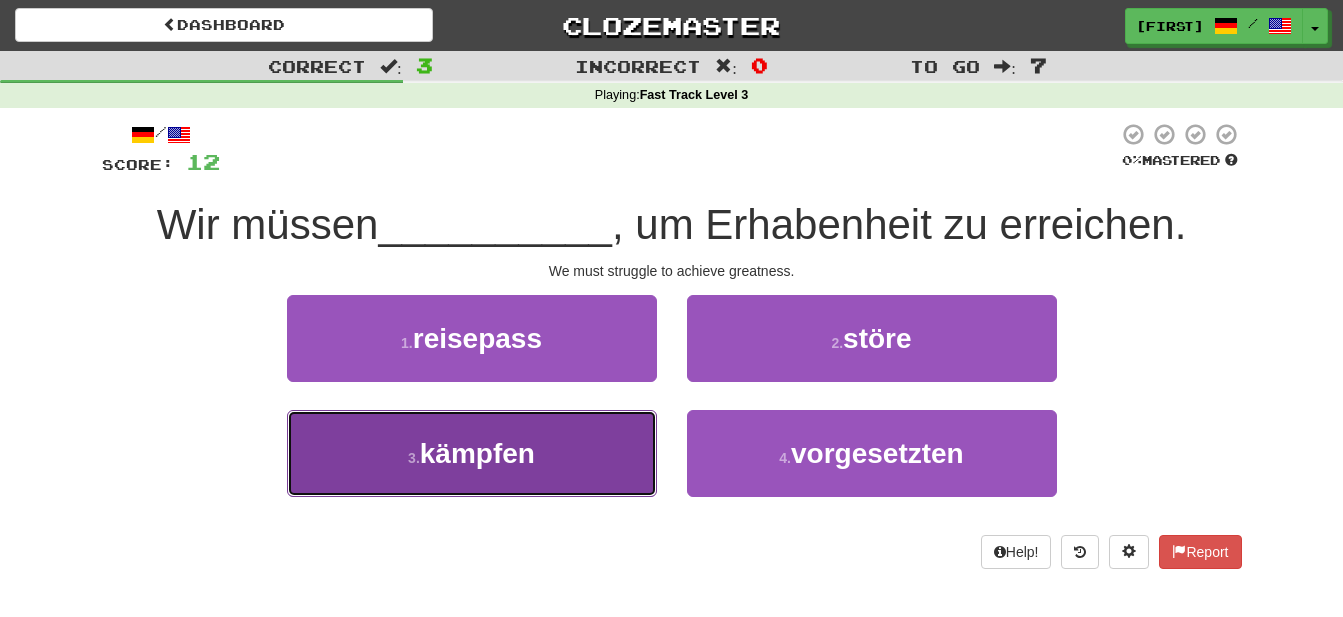 click on "kämpfen" at bounding box center (477, 453) 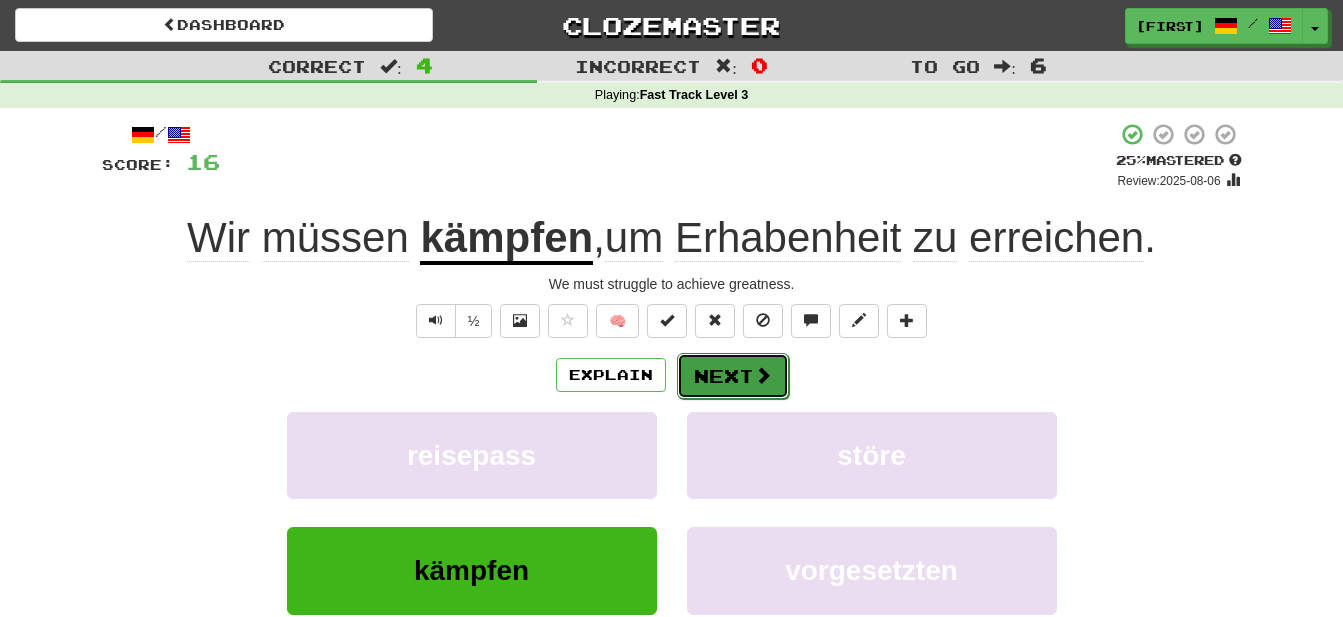click on "Next" at bounding box center [733, 376] 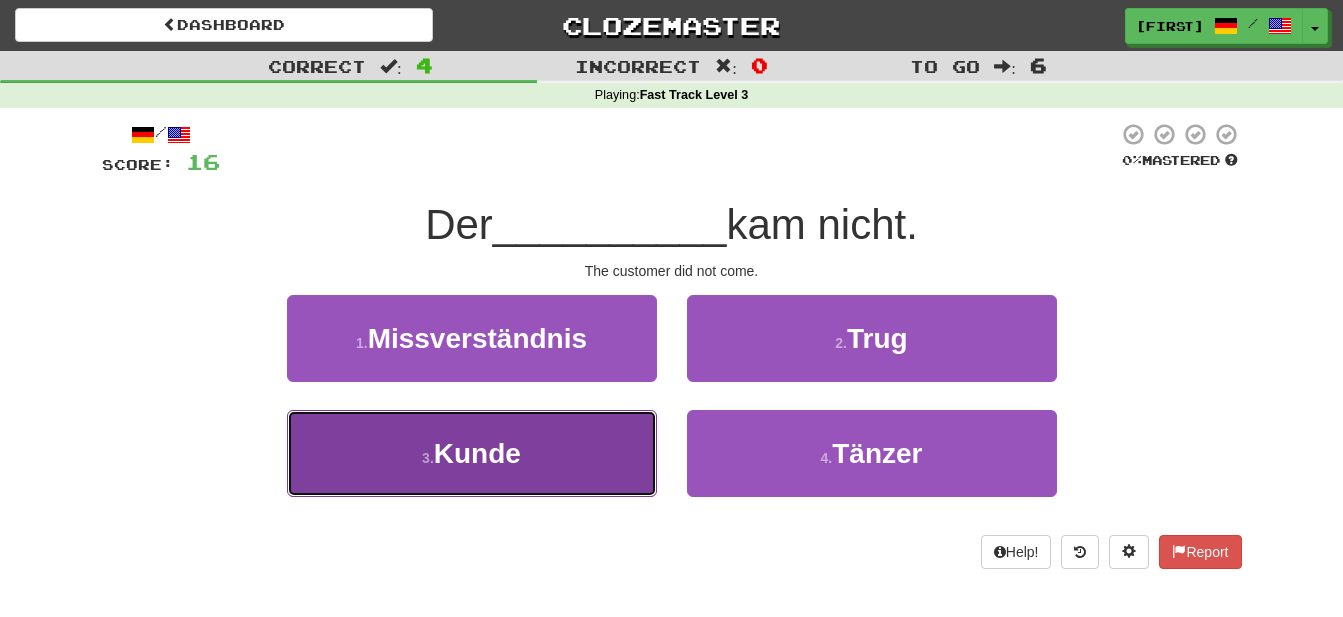 click on "Kunde" at bounding box center [477, 453] 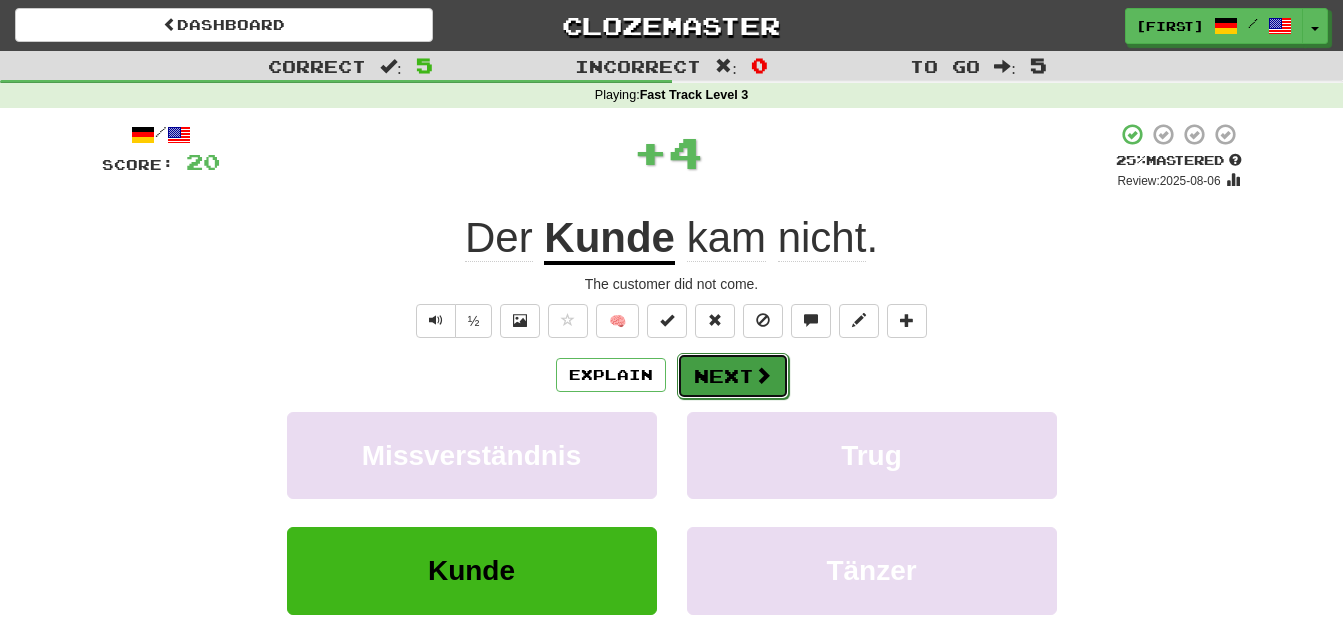 click on "Next" at bounding box center (733, 376) 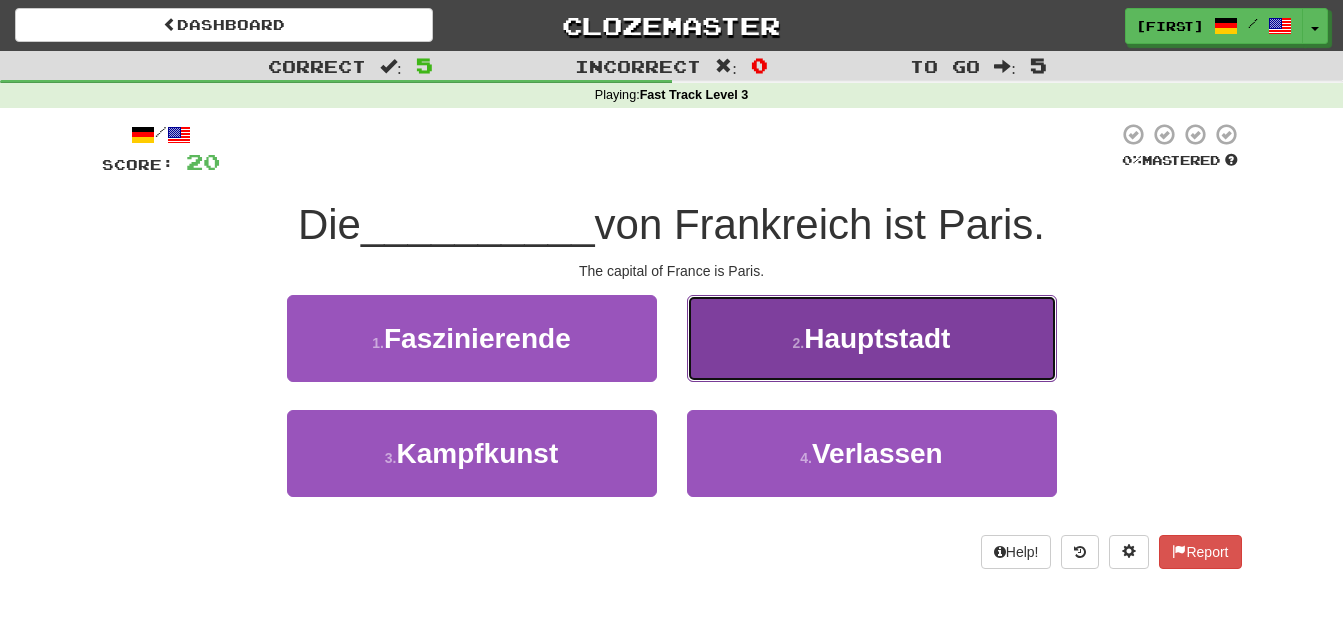 click on "Hauptstadt" at bounding box center [877, 338] 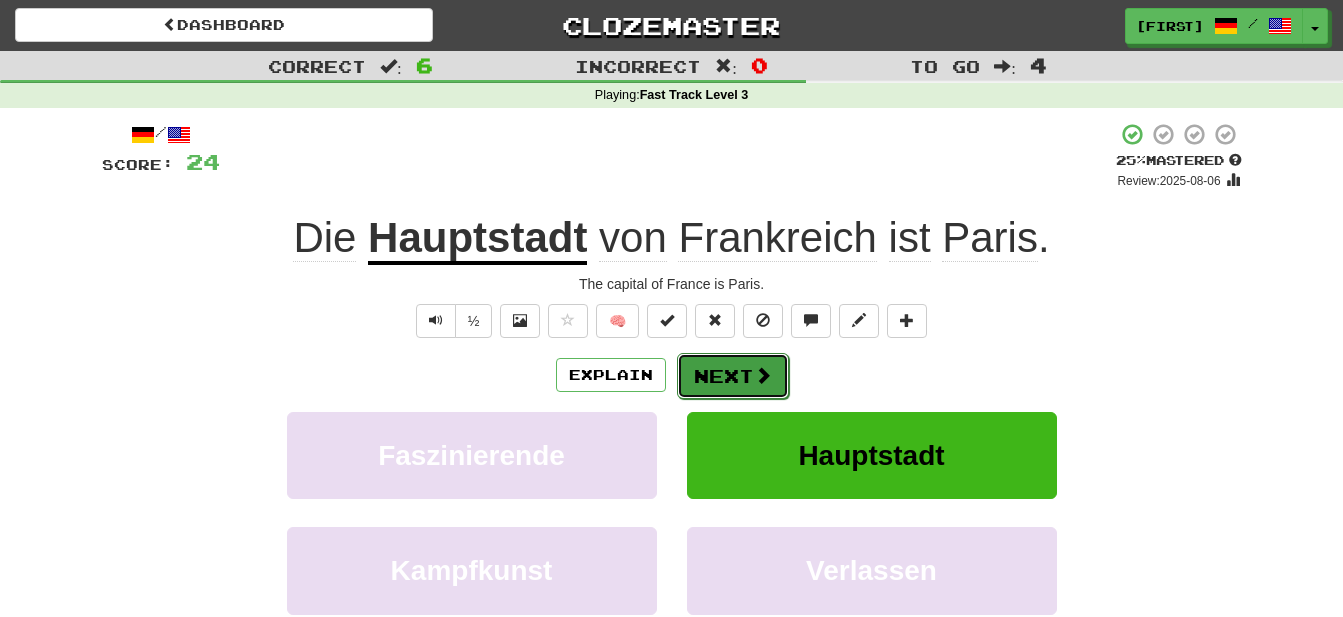 click on "Next" at bounding box center (733, 376) 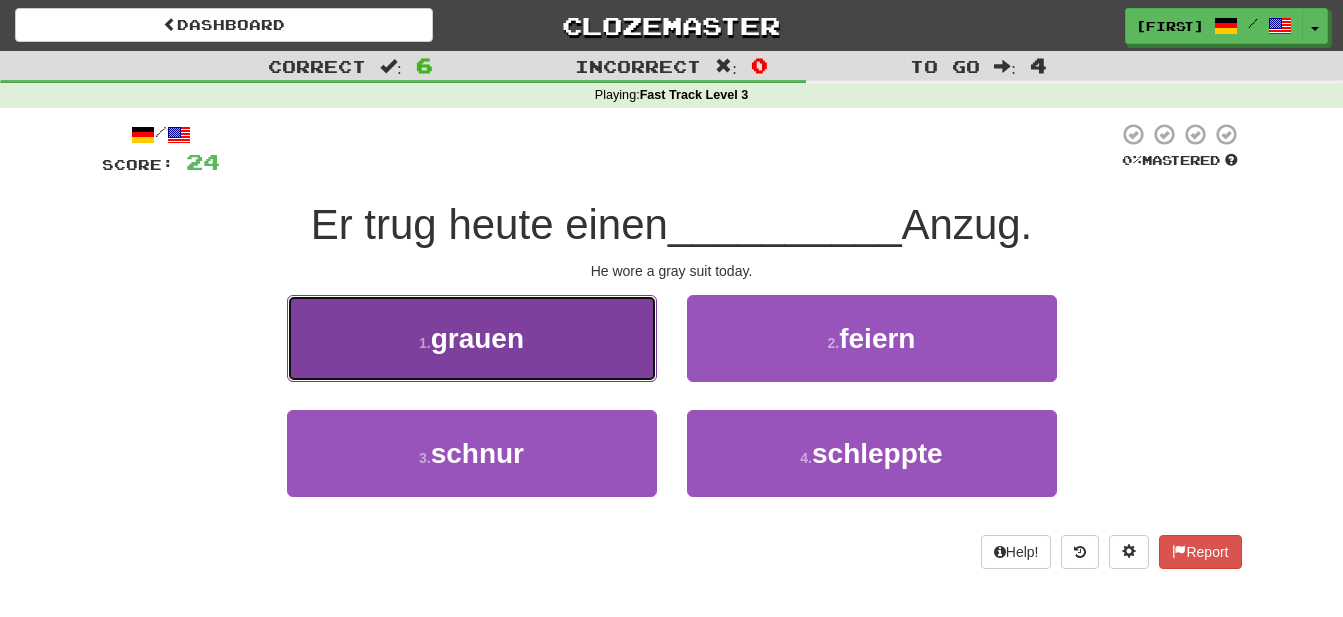 click on "grauen" at bounding box center (477, 338) 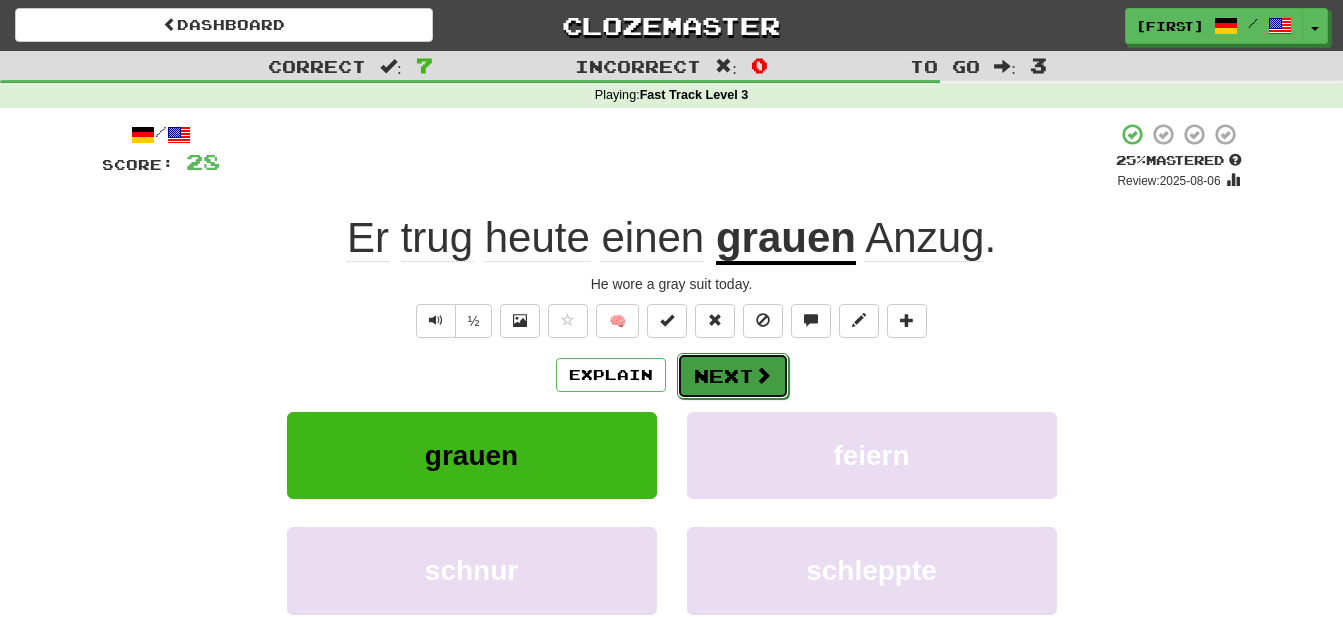 click on "Next" at bounding box center [733, 376] 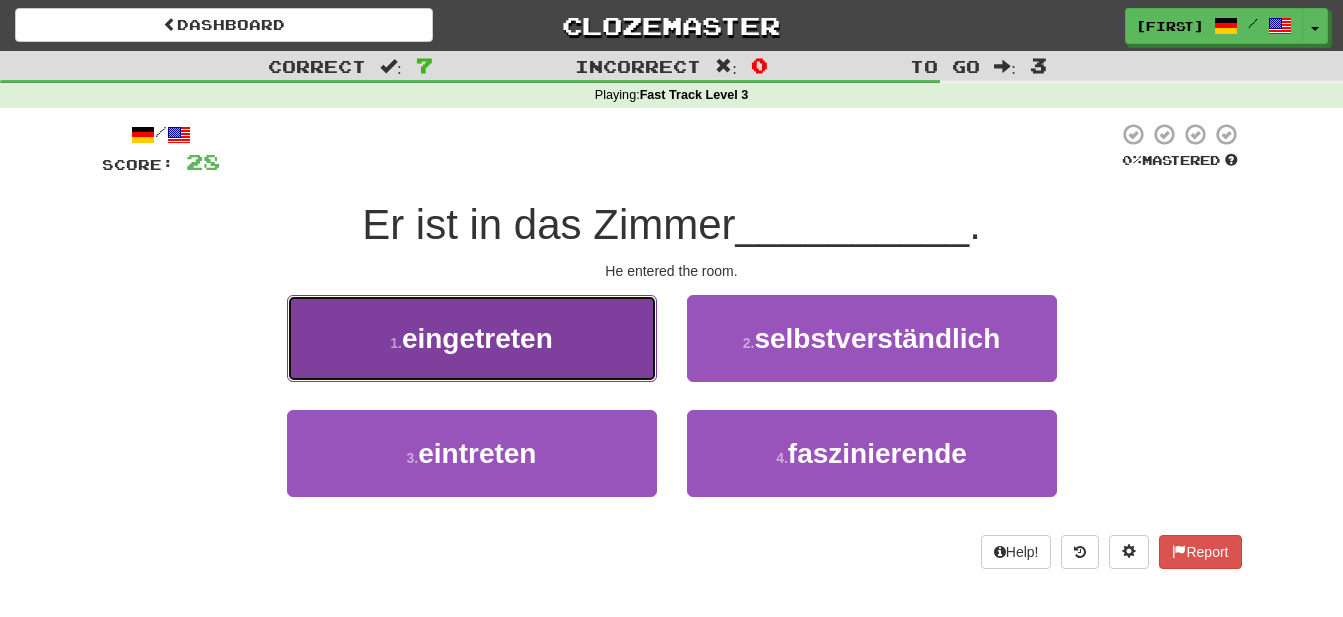 click on "eingetreten" at bounding box center (477, 338) 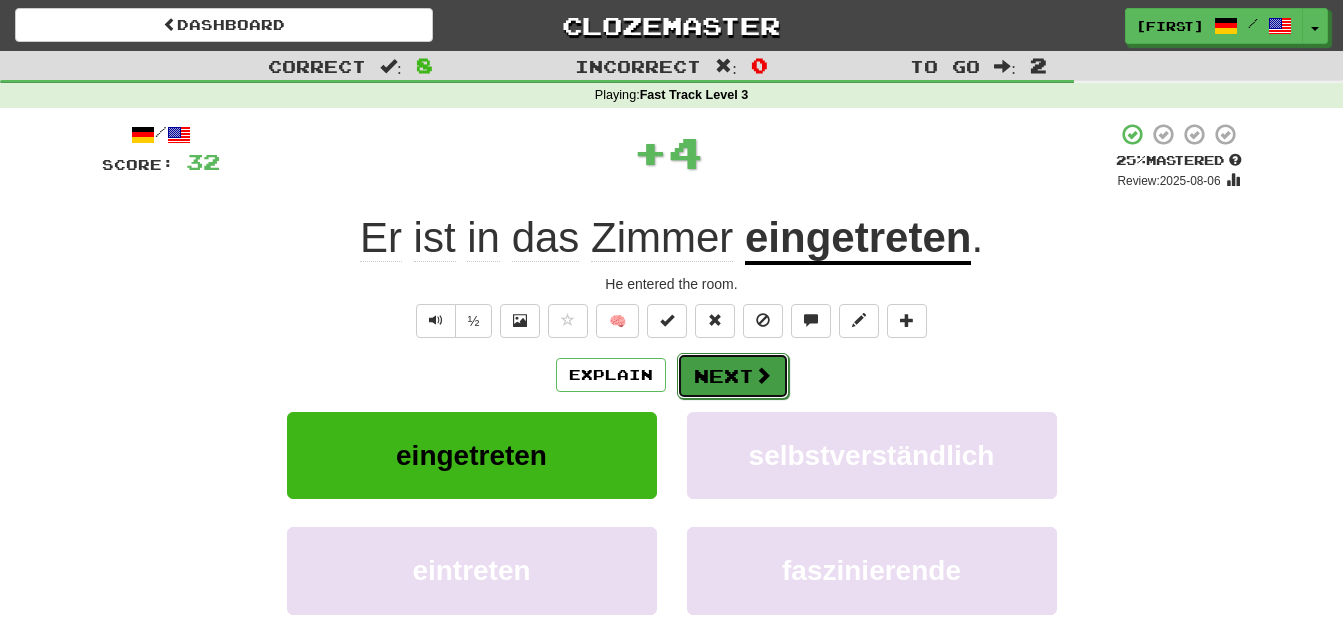 click on "Next" at bounding box center (733, 376) 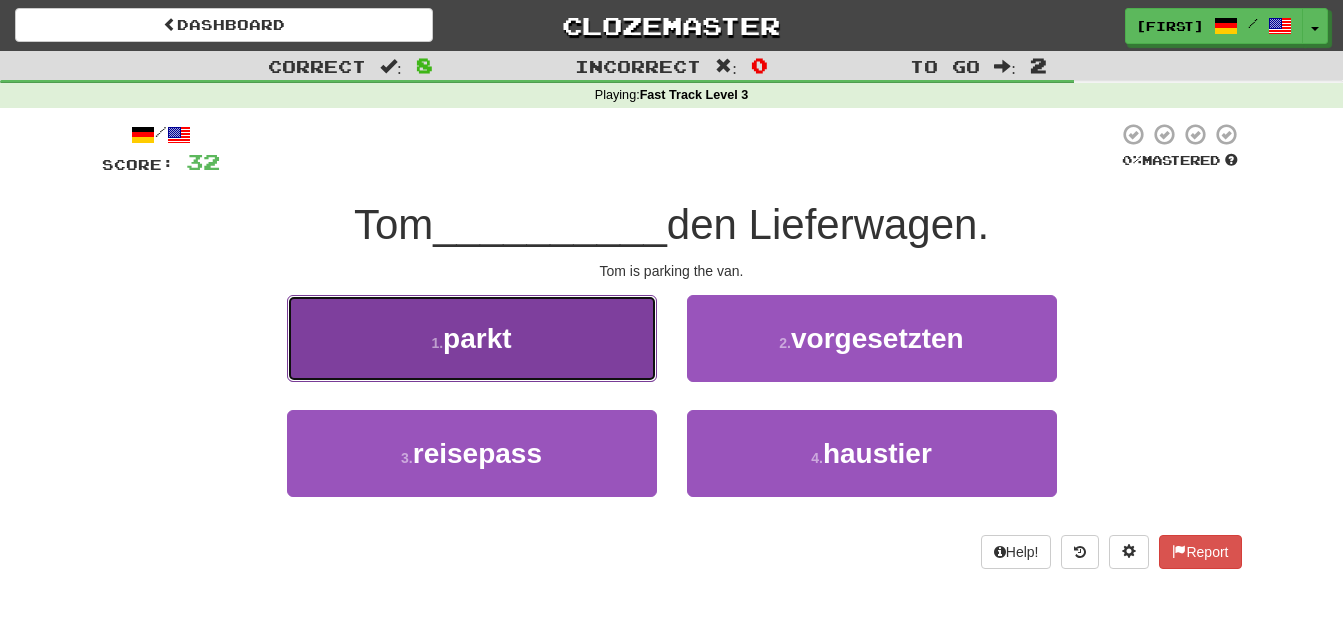 click on "parkt" at bounding box center [477, 338] 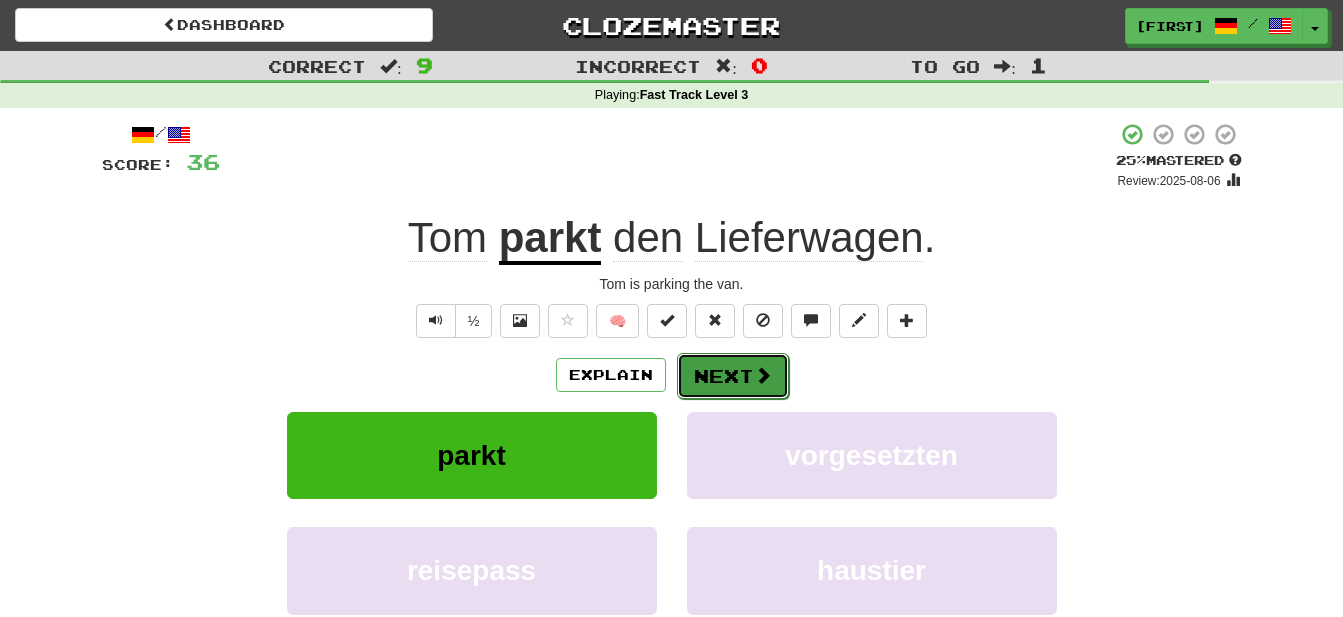 click on "Next" at bounding box center [733, 376] 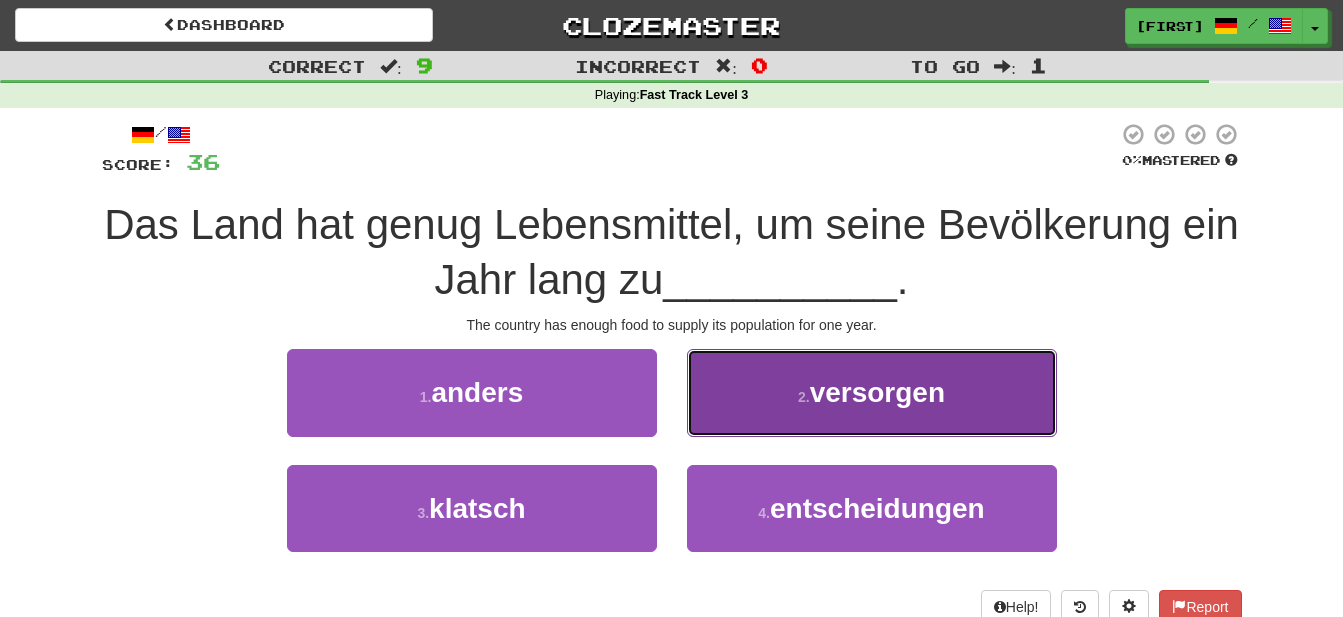 click on "versorgen" at bounding box center [877, 392] 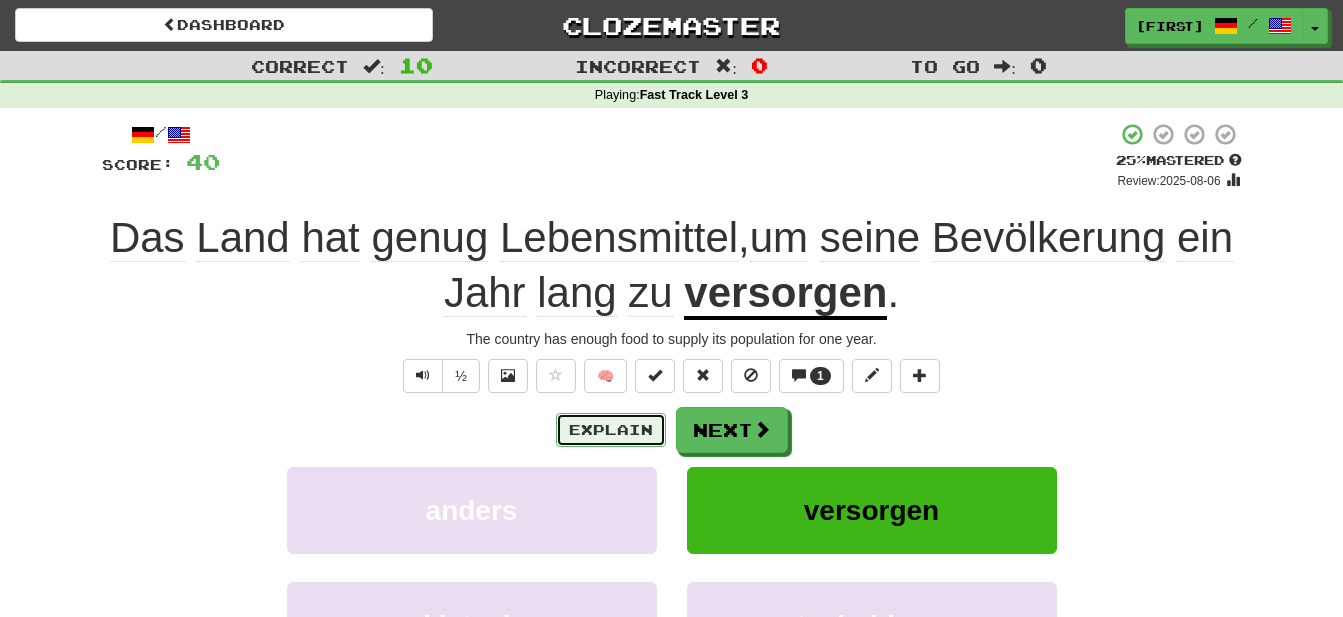 click on "Explain" at bounding box center [611, 430] 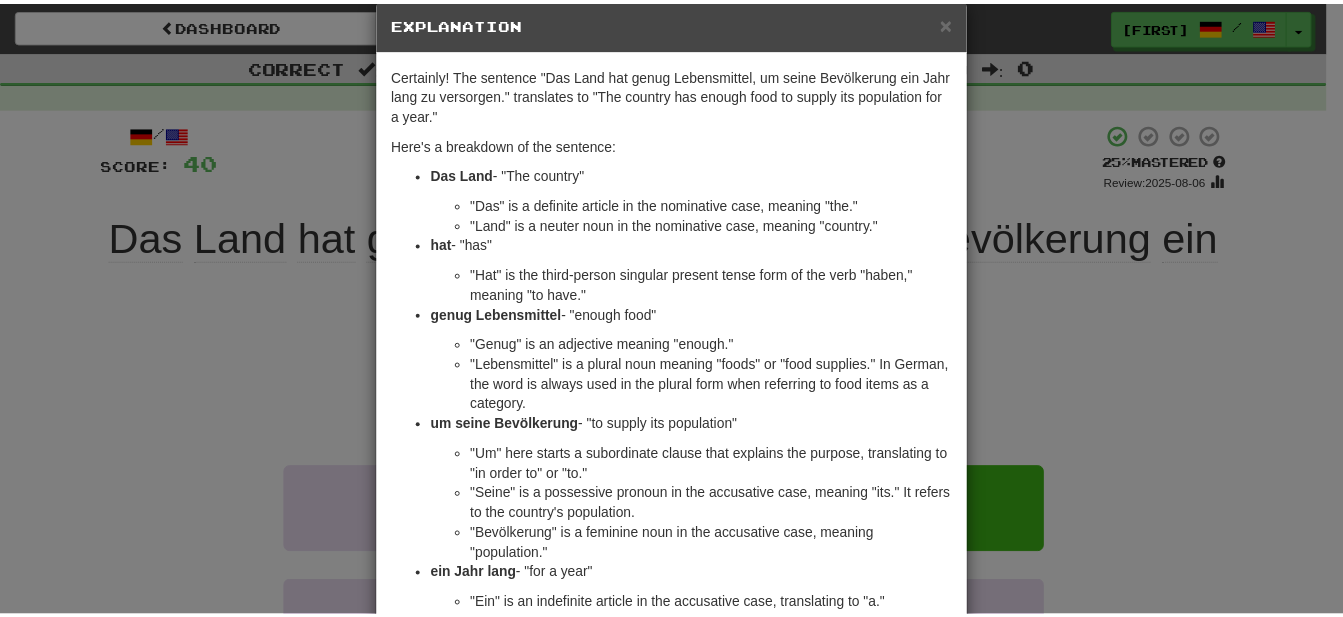 scroll, scrollTop: 0, scrollLeft: 0, axis: both 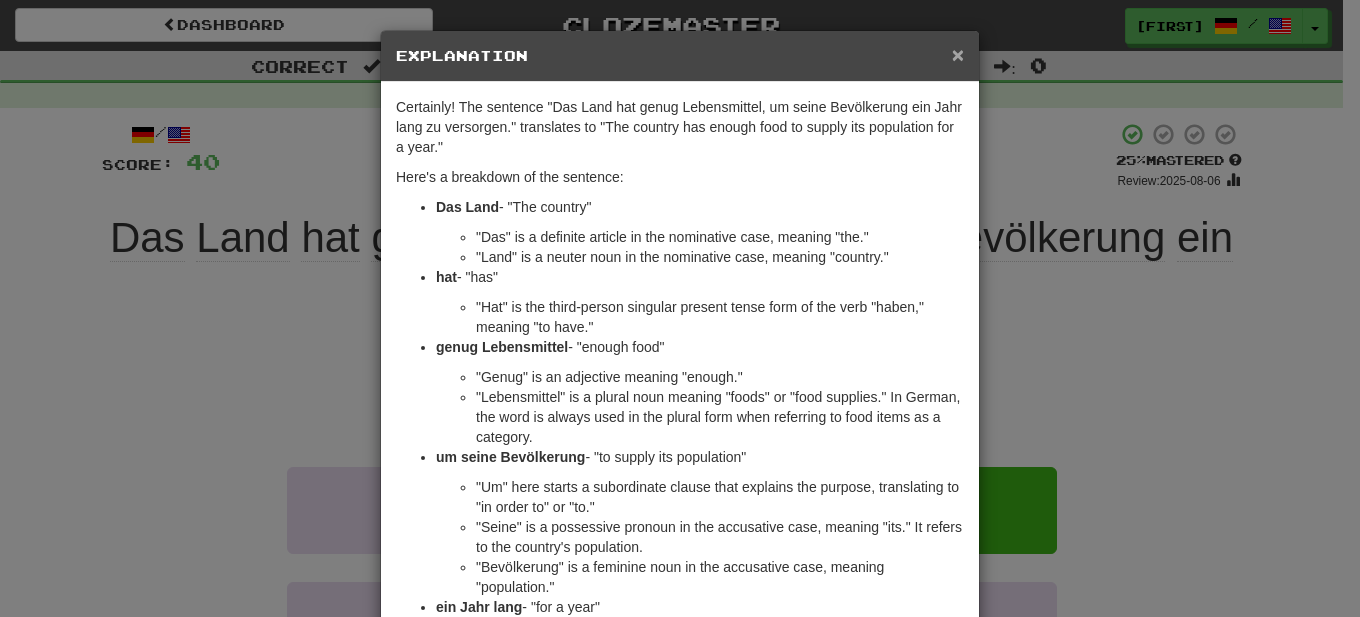 click on "×" at bounding box center [958, 54] 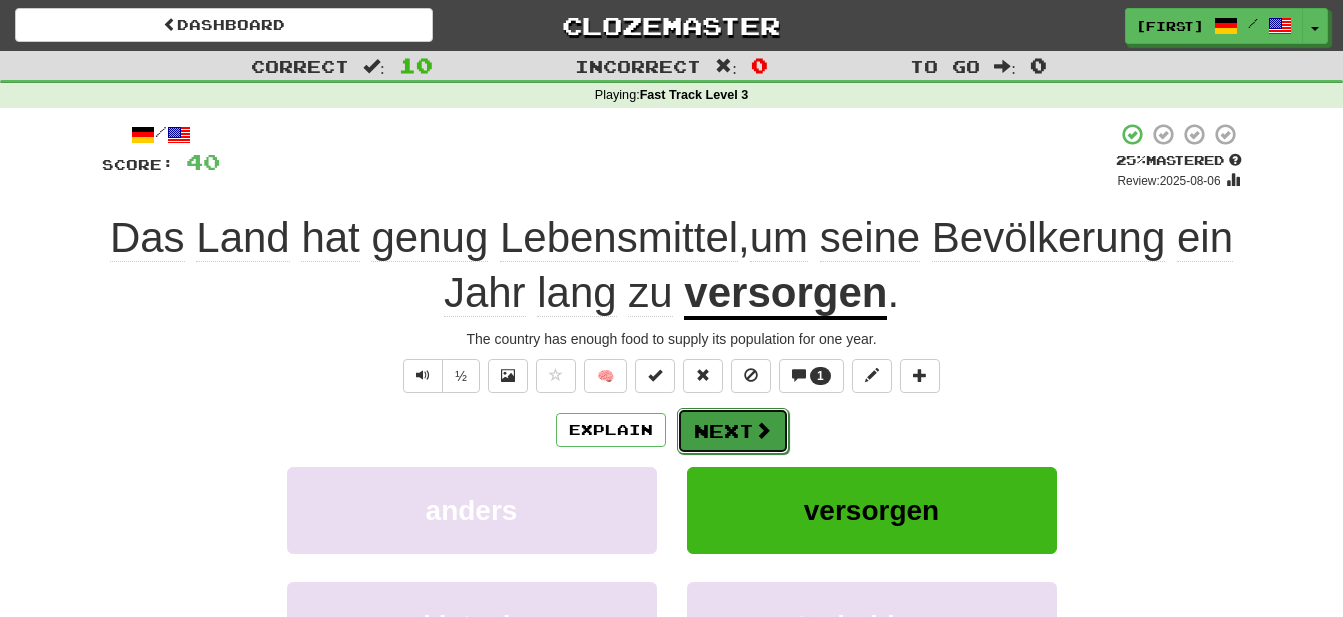 click on "Next" at bounding box center (733, 431) 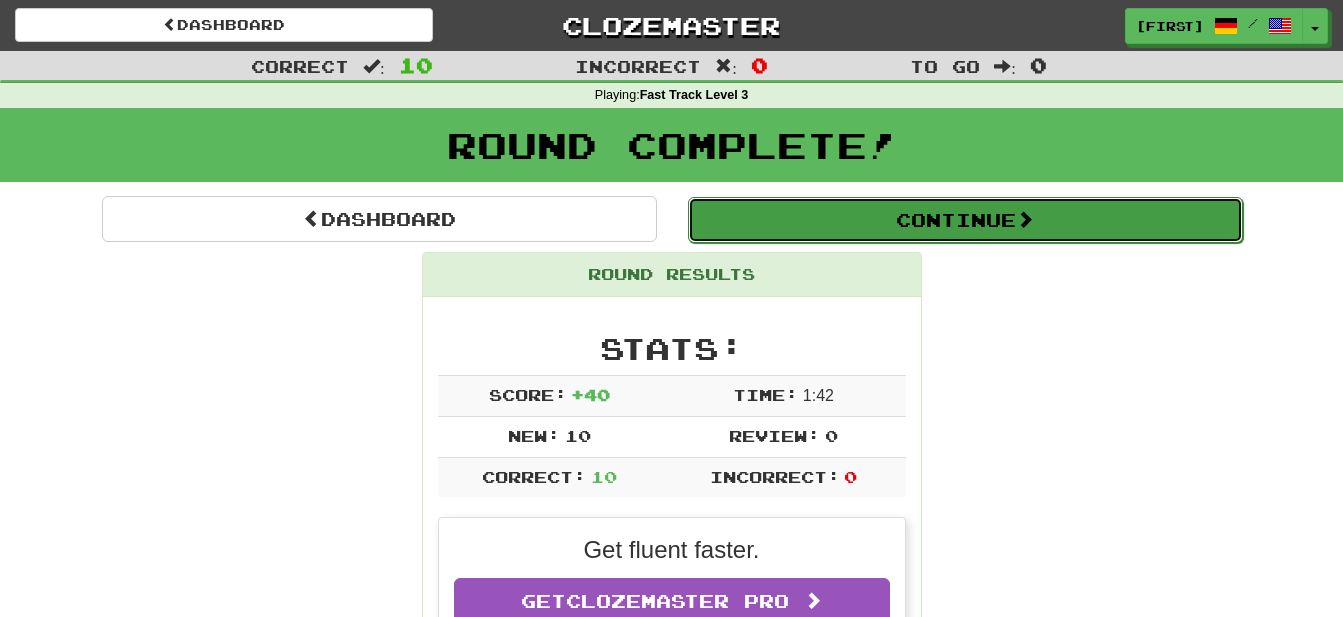 click on "Continue" at bounding box center (965, 220) 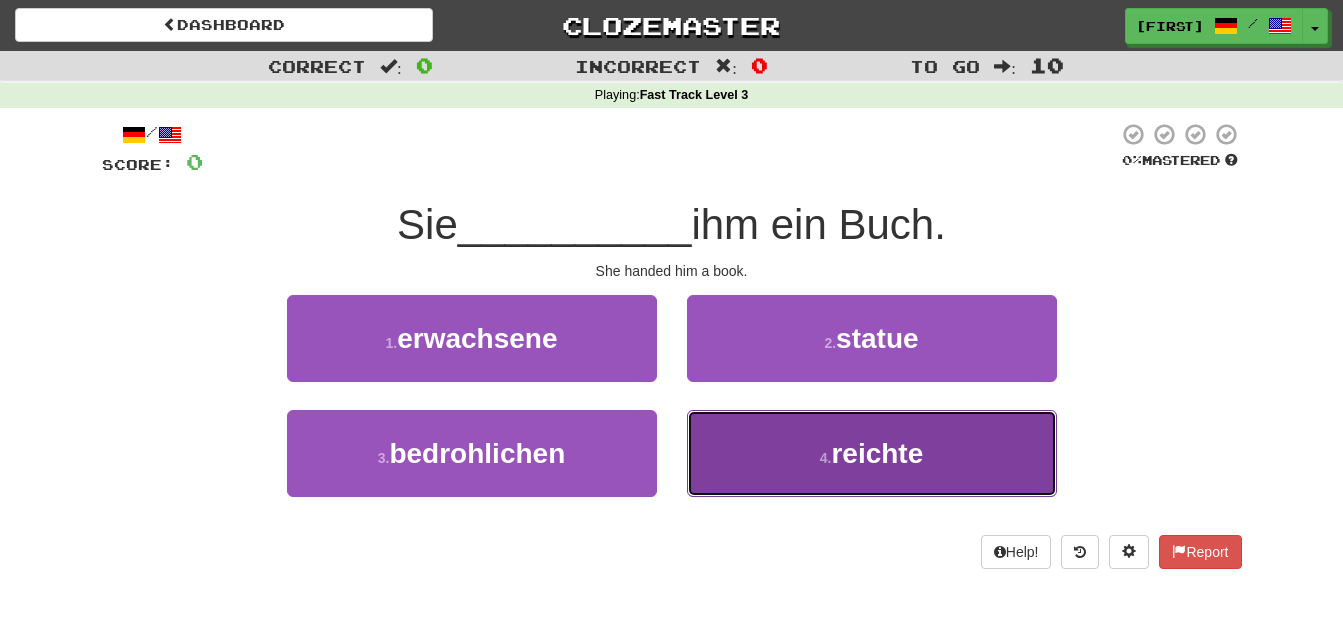 click on "reichte" at bounding box center [877, 453] 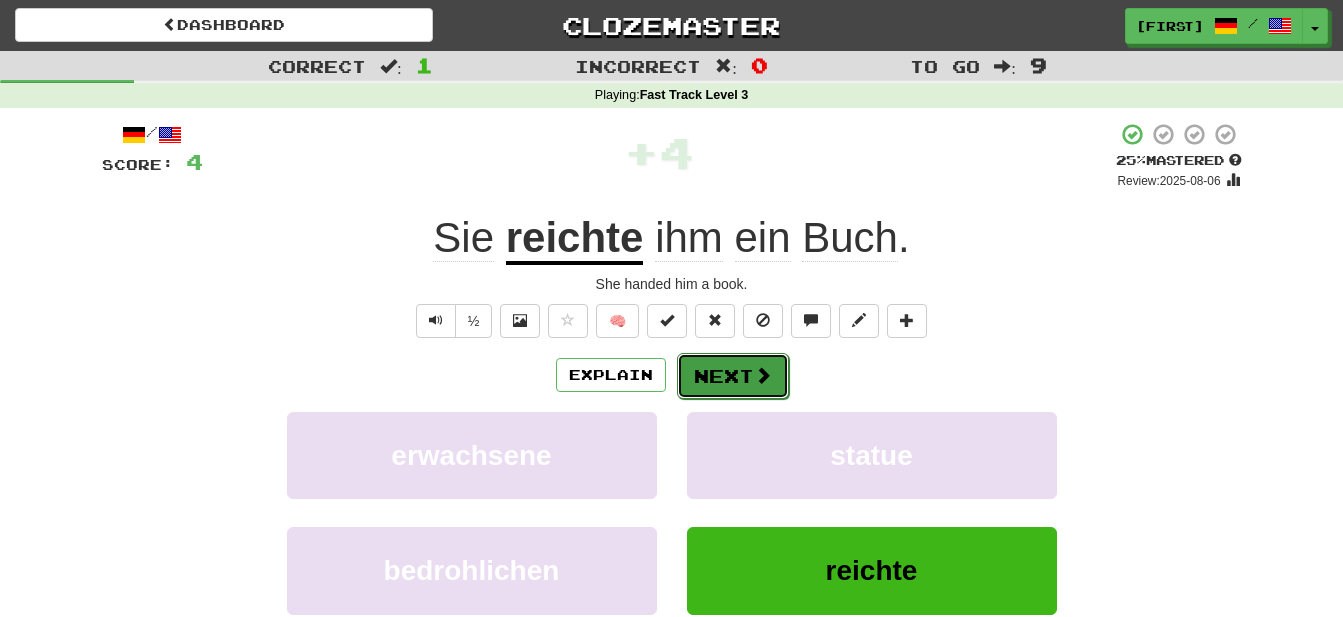 click on "Next" at bounding box center [733, 376] 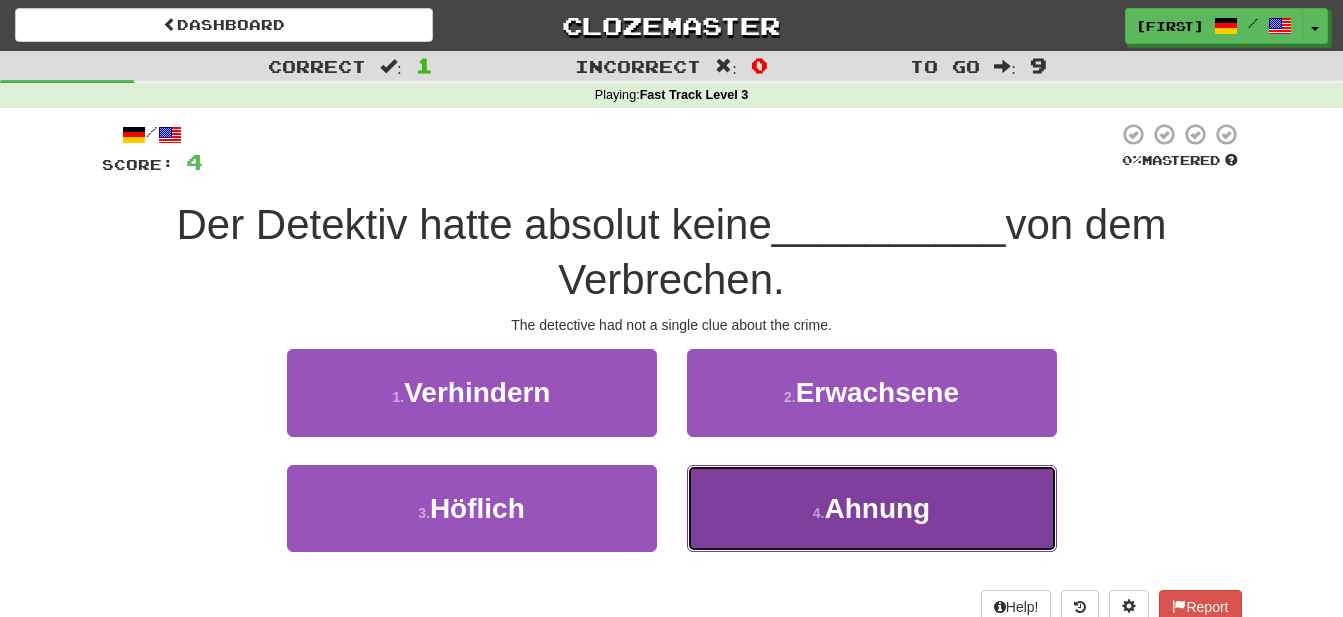 click on "Ahnung" at bounding box center [877, 508] 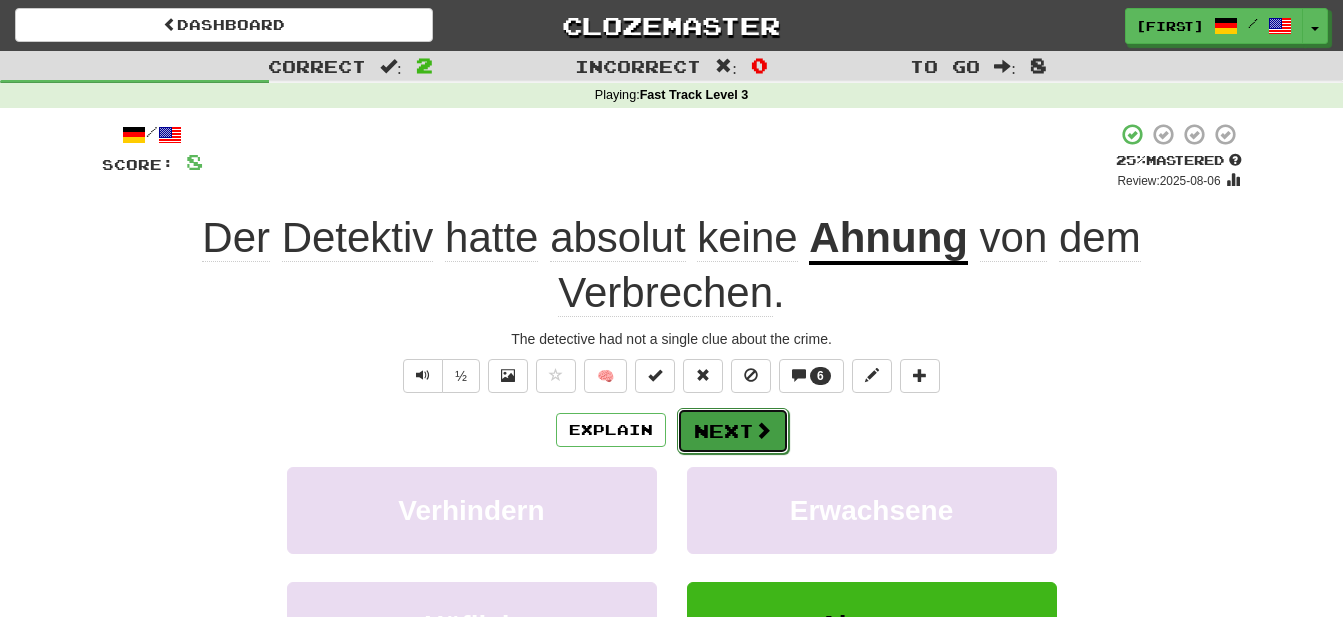 click on "Next" at bounding box center [733, 431] 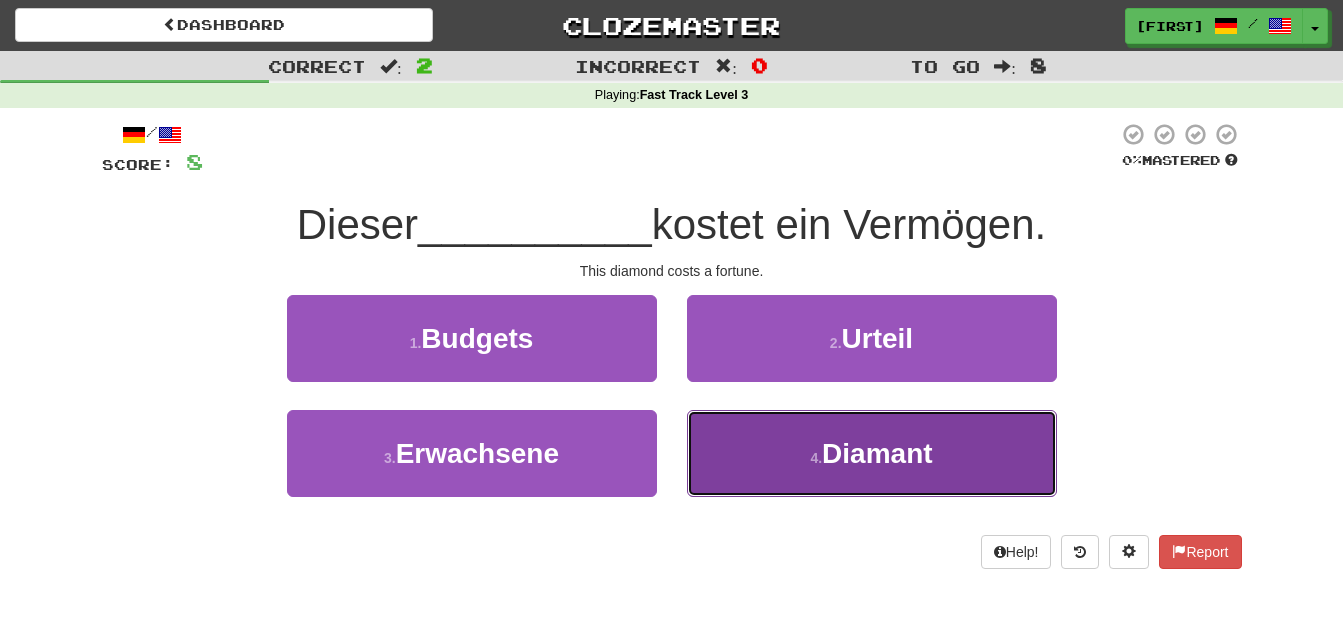 click on "Diamant" at bounding box center [877, 453] 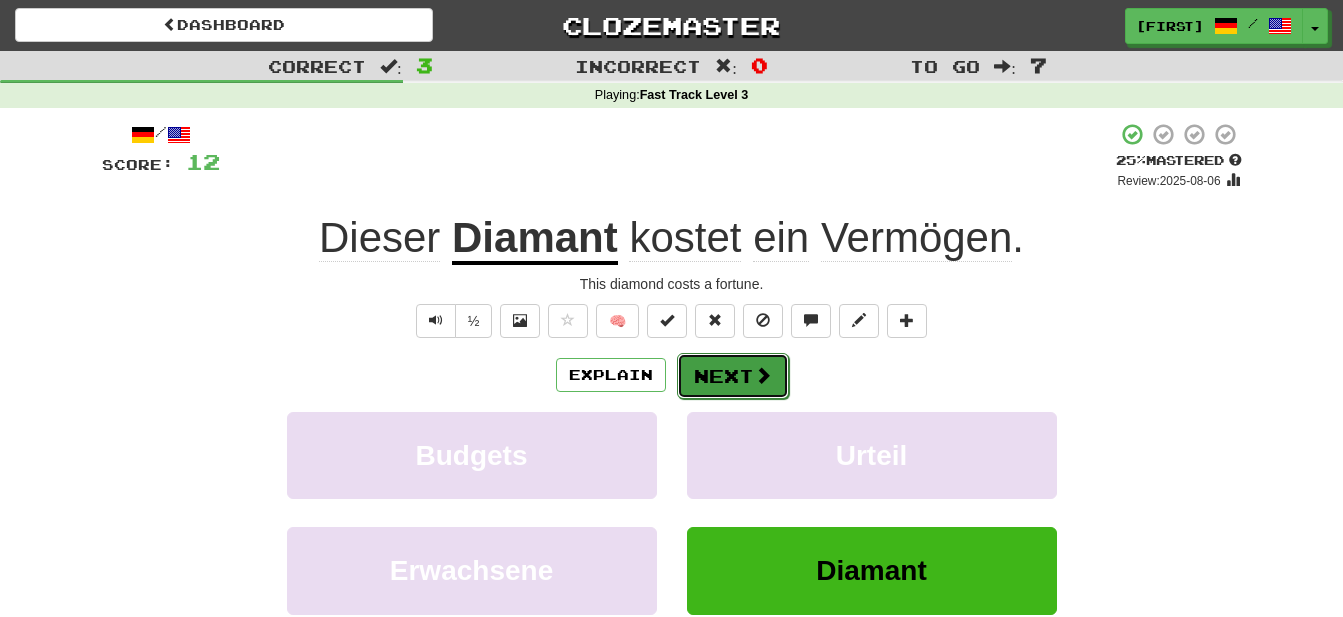 click at bounding box center [763, 375] 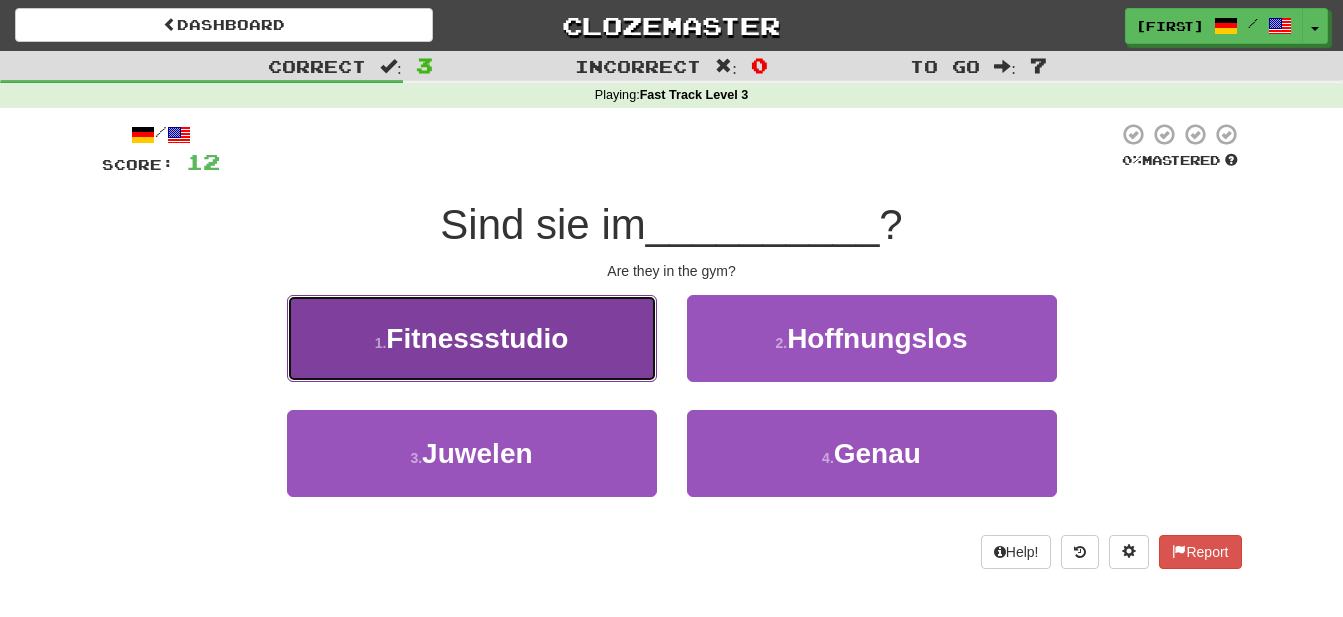 click on "Fitnessstudio" at bounding box center (477, 338) 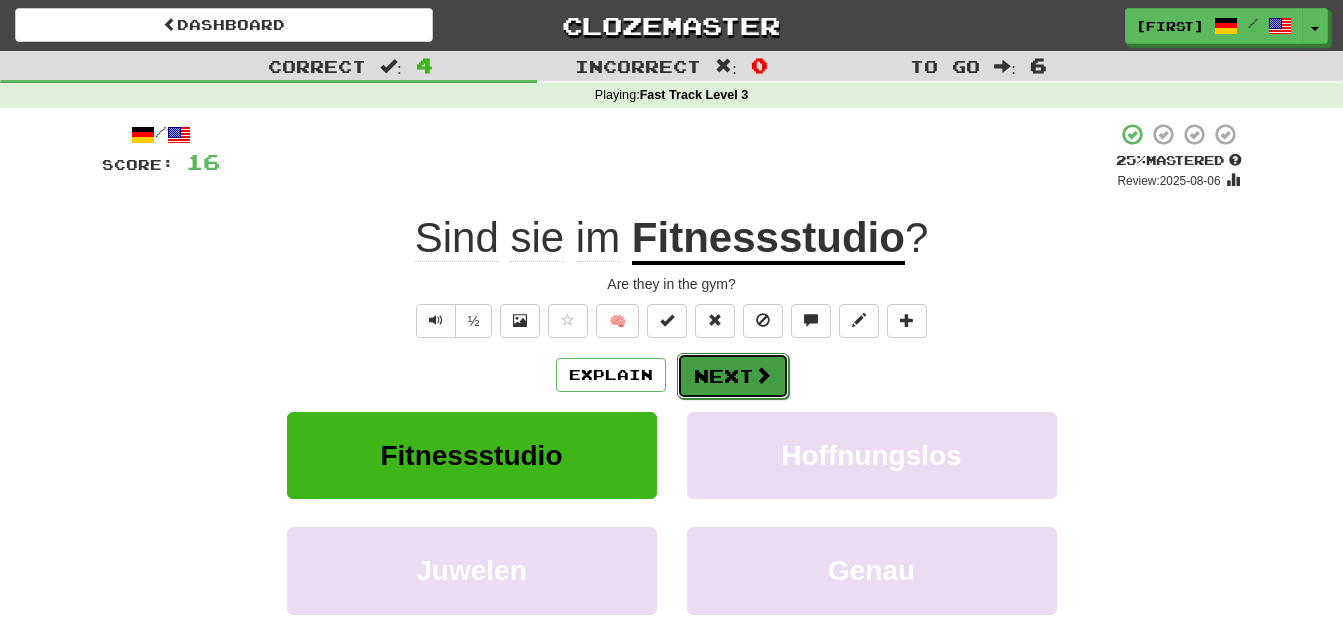 click on "Next" at bounding box center [733, 376] 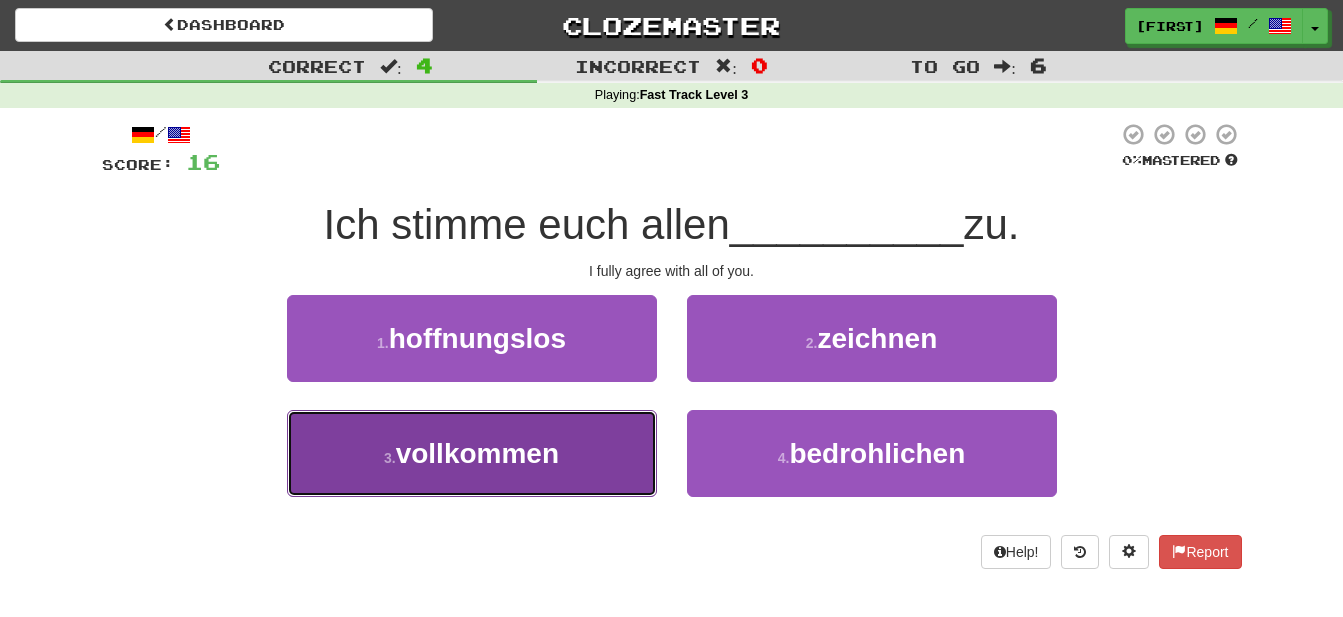 click on "vollkommen" at bounding box center [477, 453] 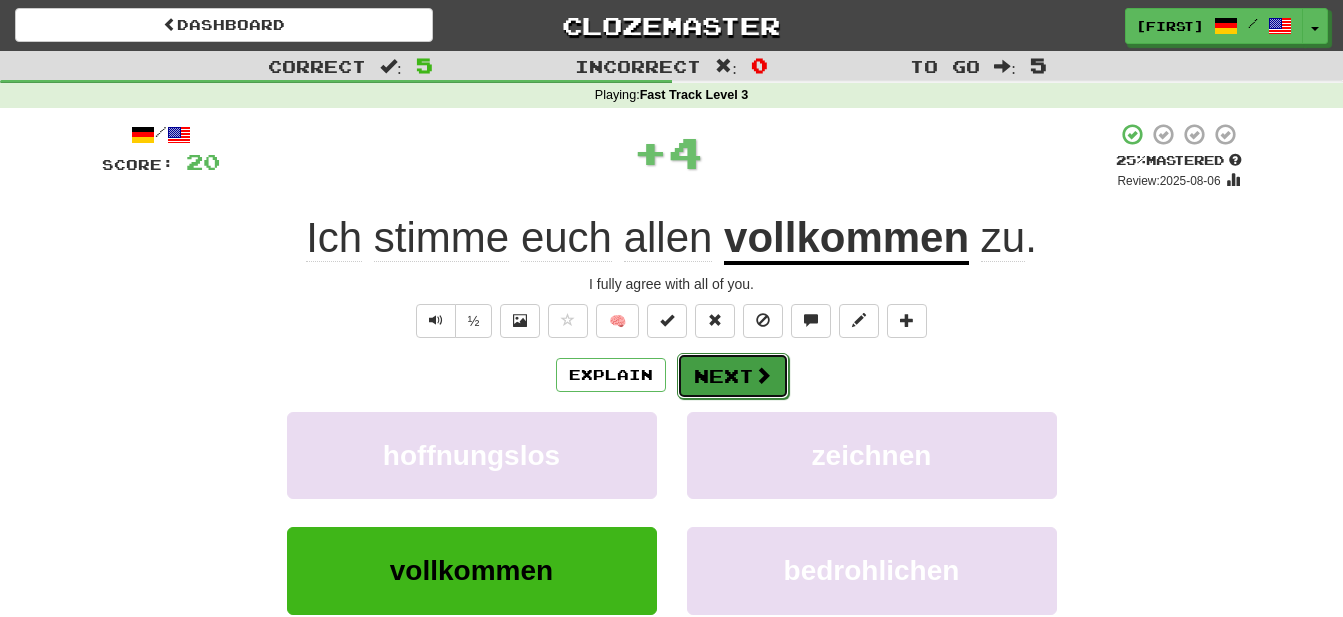click on "Next" at bounding box center [733, 376] 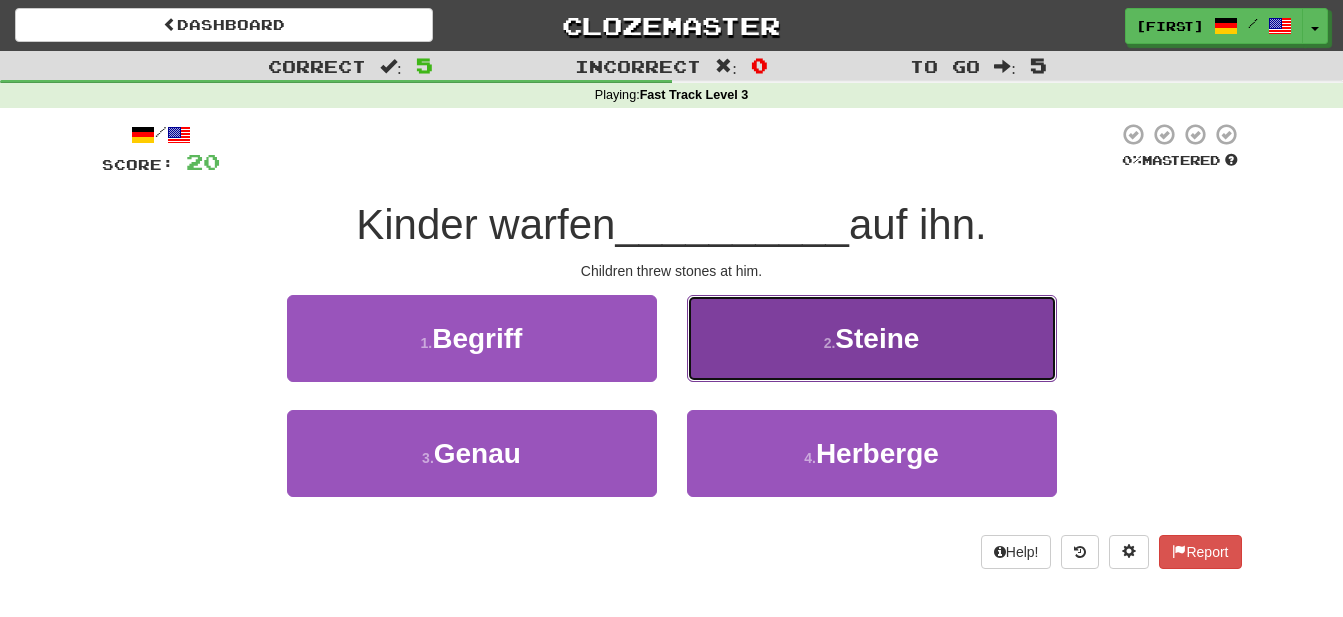 click on "Steine" at bounding box center [877, 338] 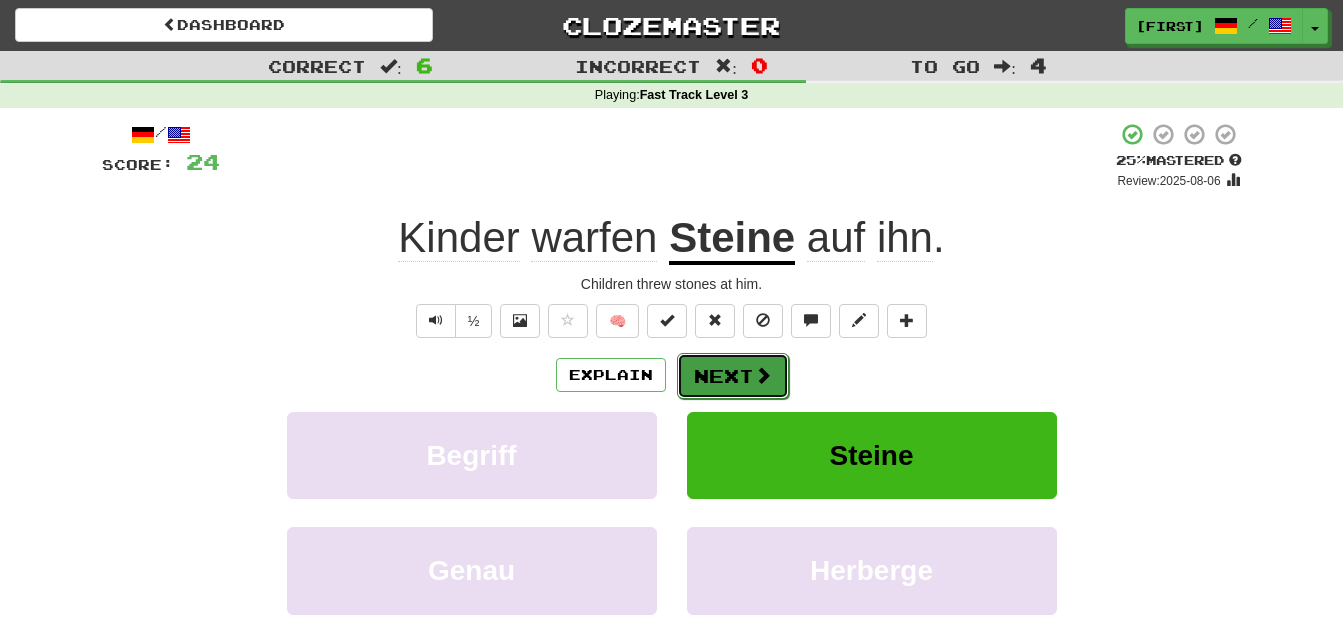 click on "Next" at bounding box center (733, 376) 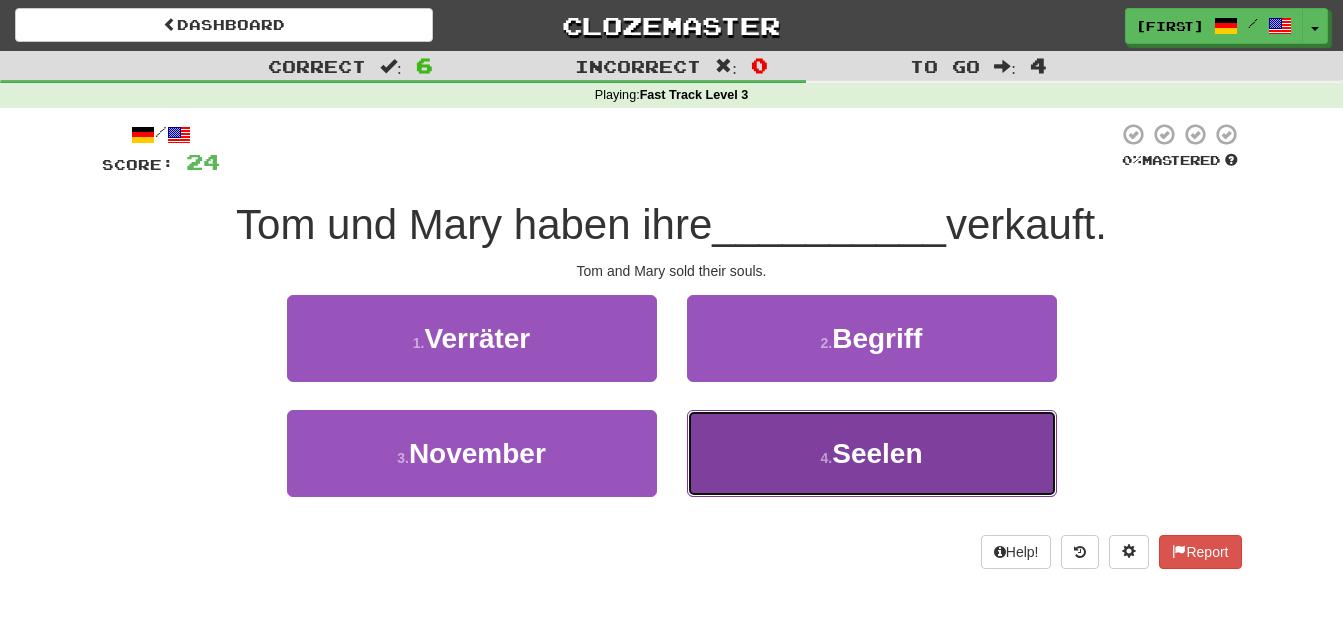 click on "Seelen" at bounding box center [877, 453] 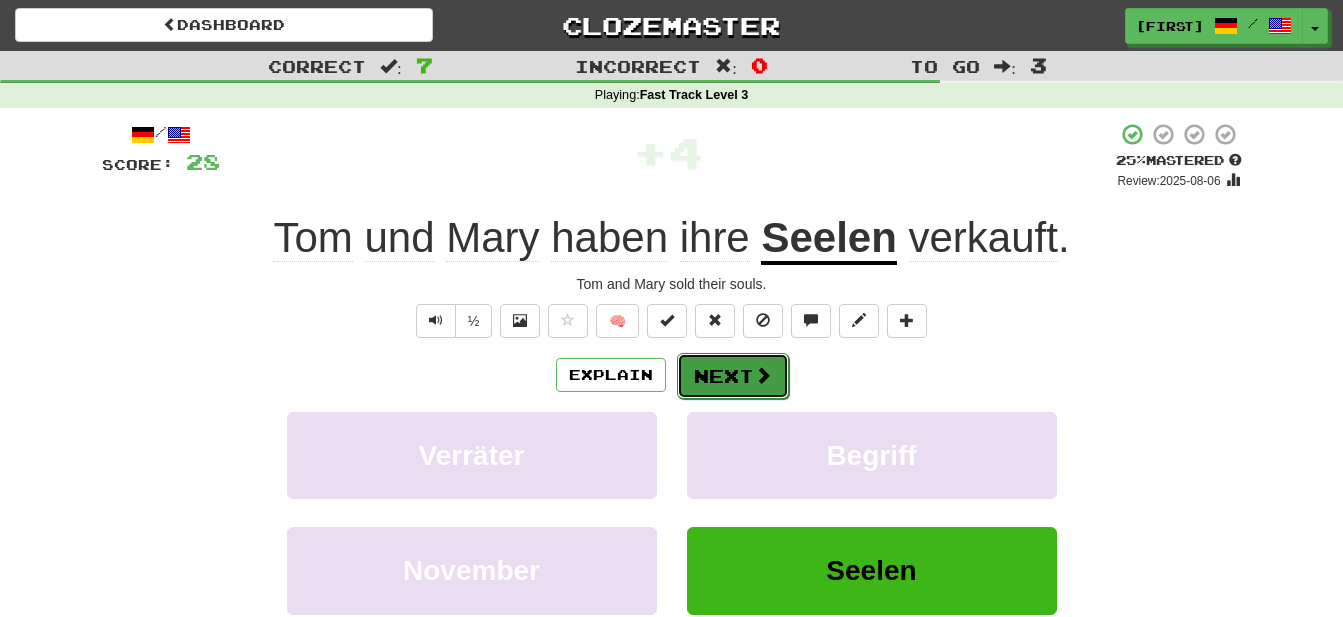 click on "Next" at bounding box center (733, 376) 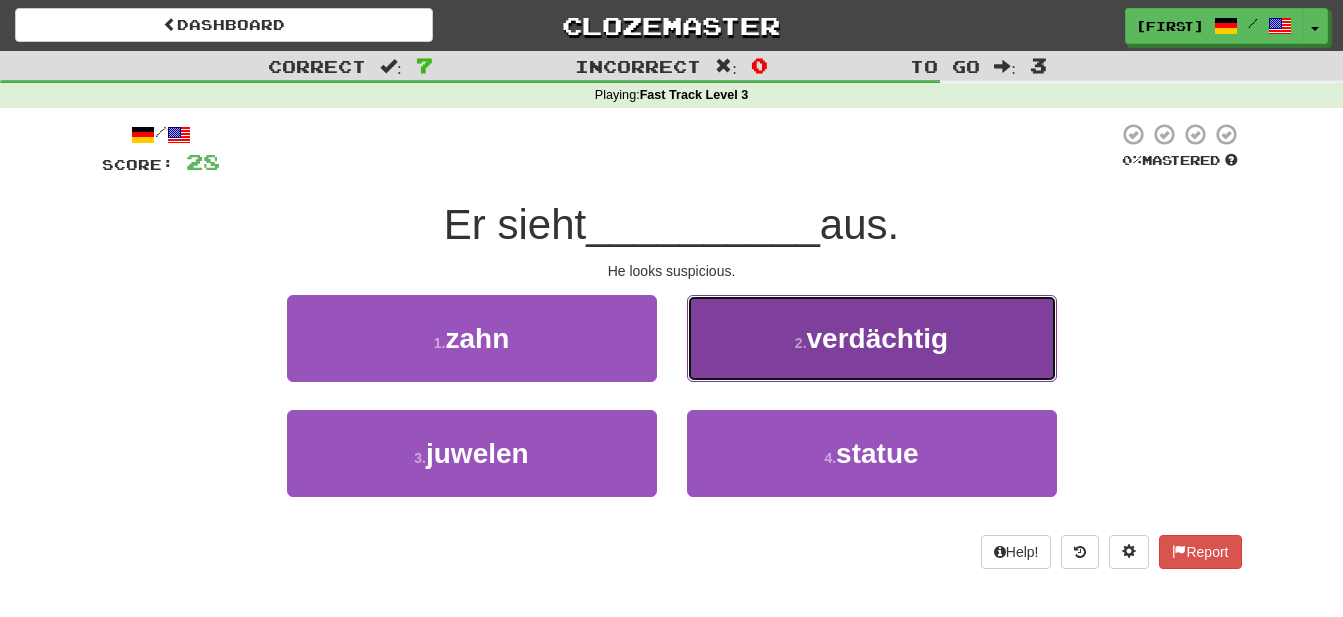 click on "verdächtig" at bounding box center (878, 338) 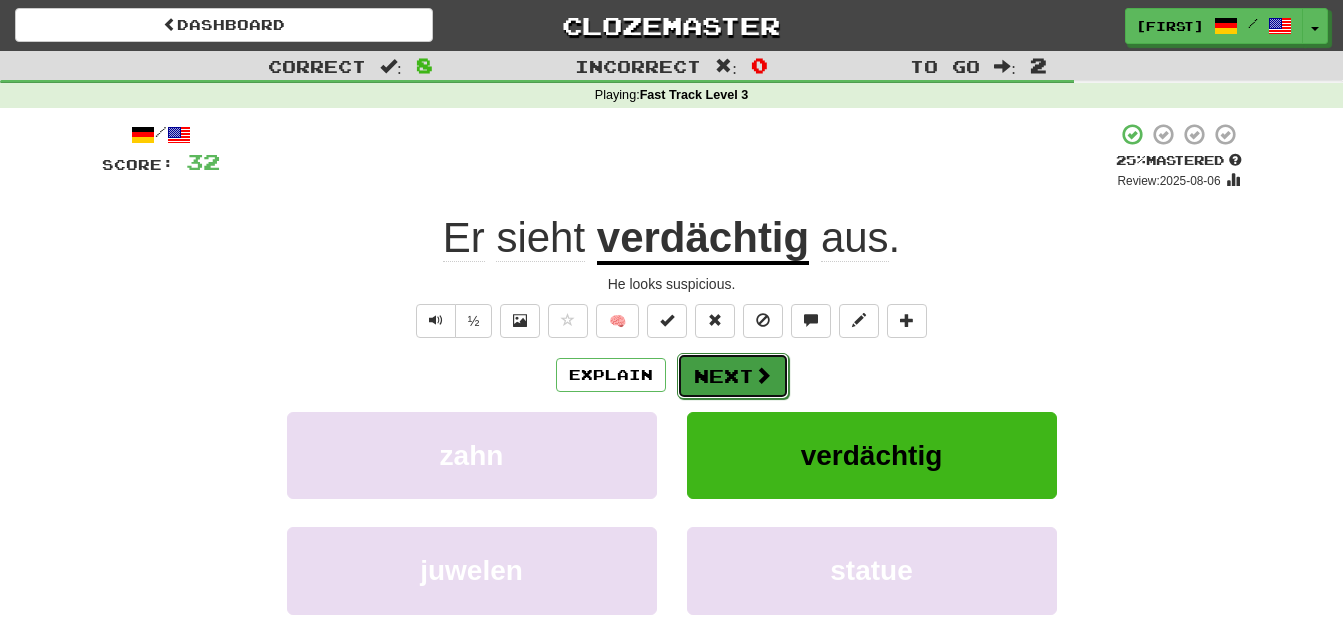 click on "Next" at bounding box center [733, 376] 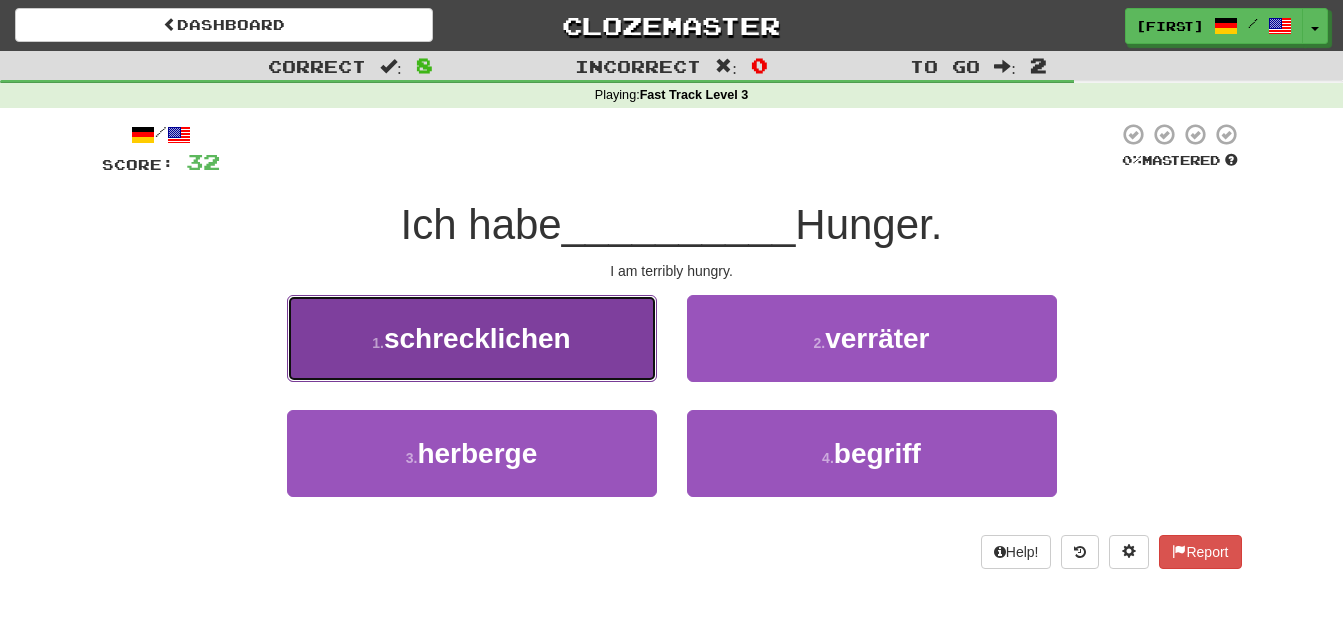 click on "schrecklichen" at bounding box center (477, 338) 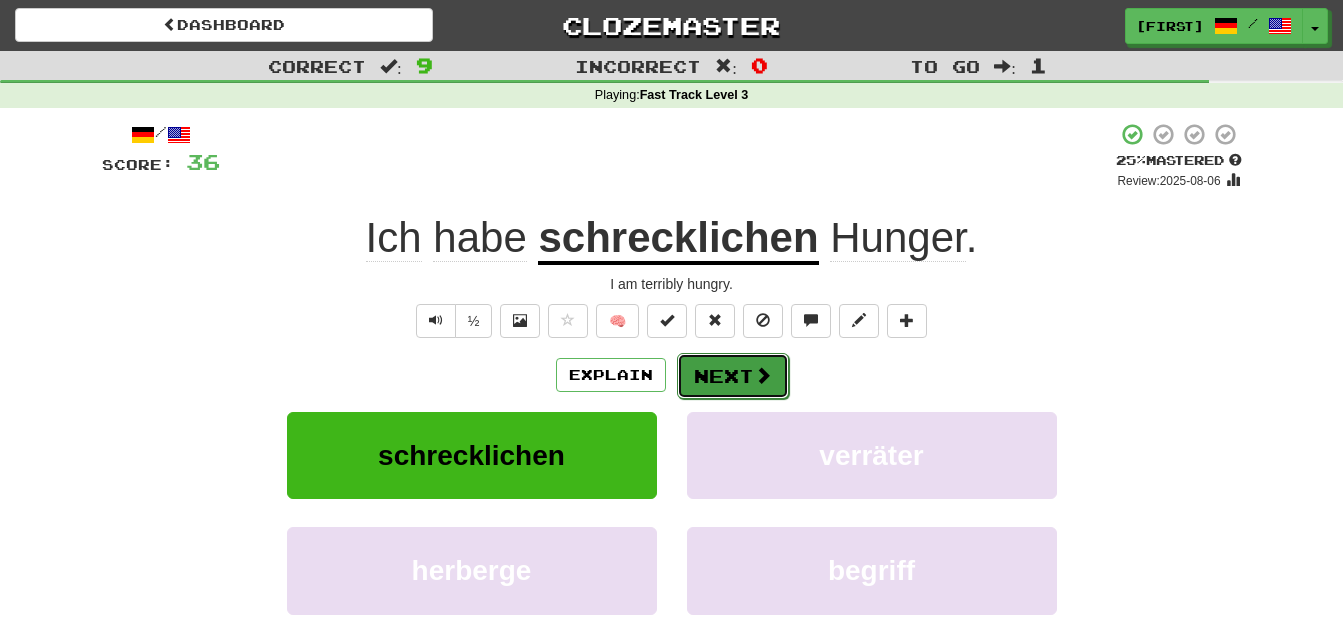 click on "Next" at bounding box center [733, 376] 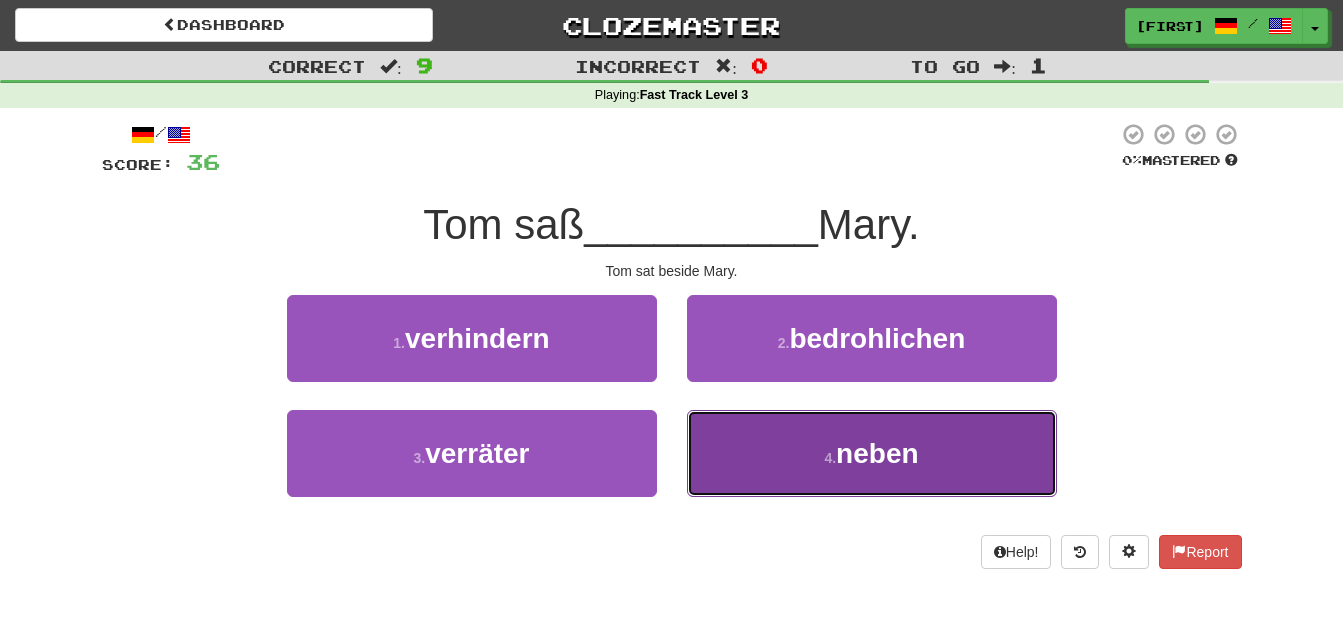 click on "neben" at bounding box center (877, 453) 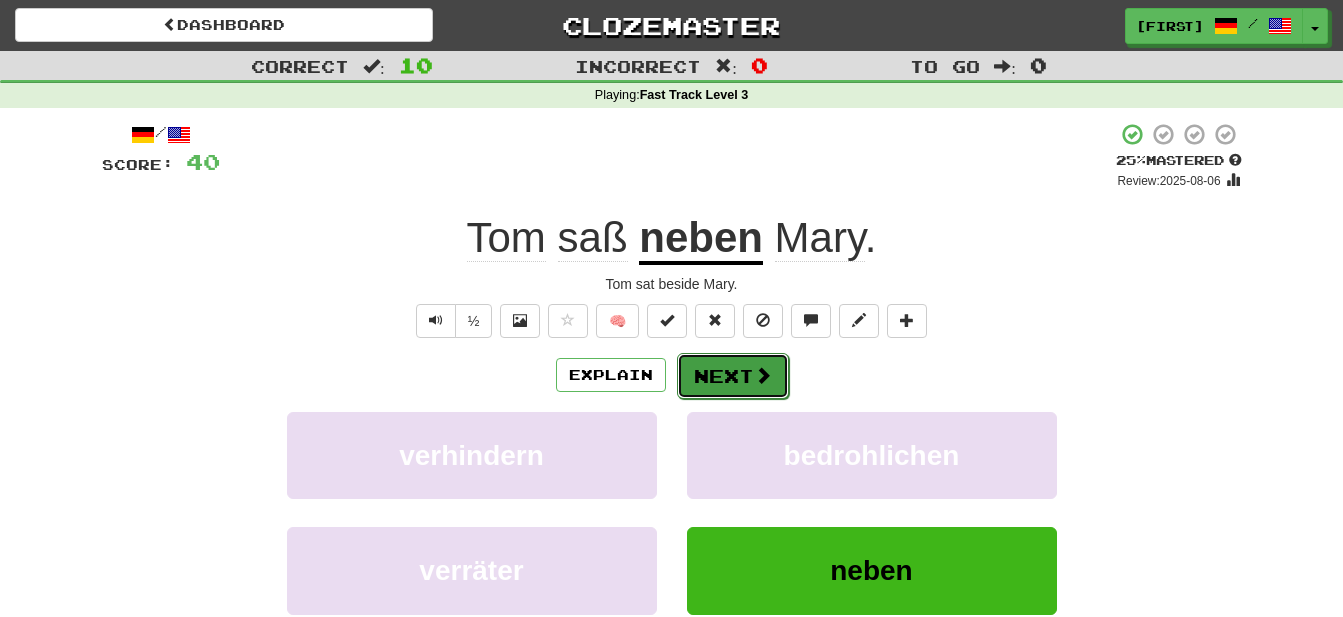 click on "Next" at bounding box center (733, 376) 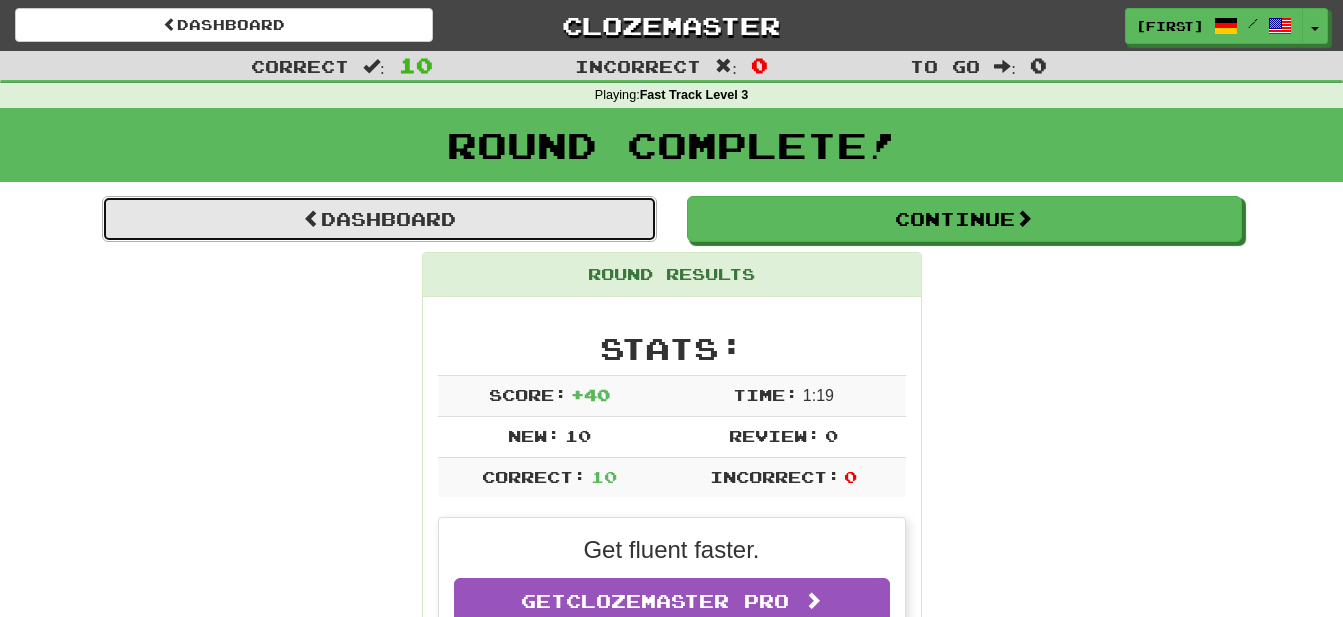 click on "Dashboard" at bounding box center (379, 219) 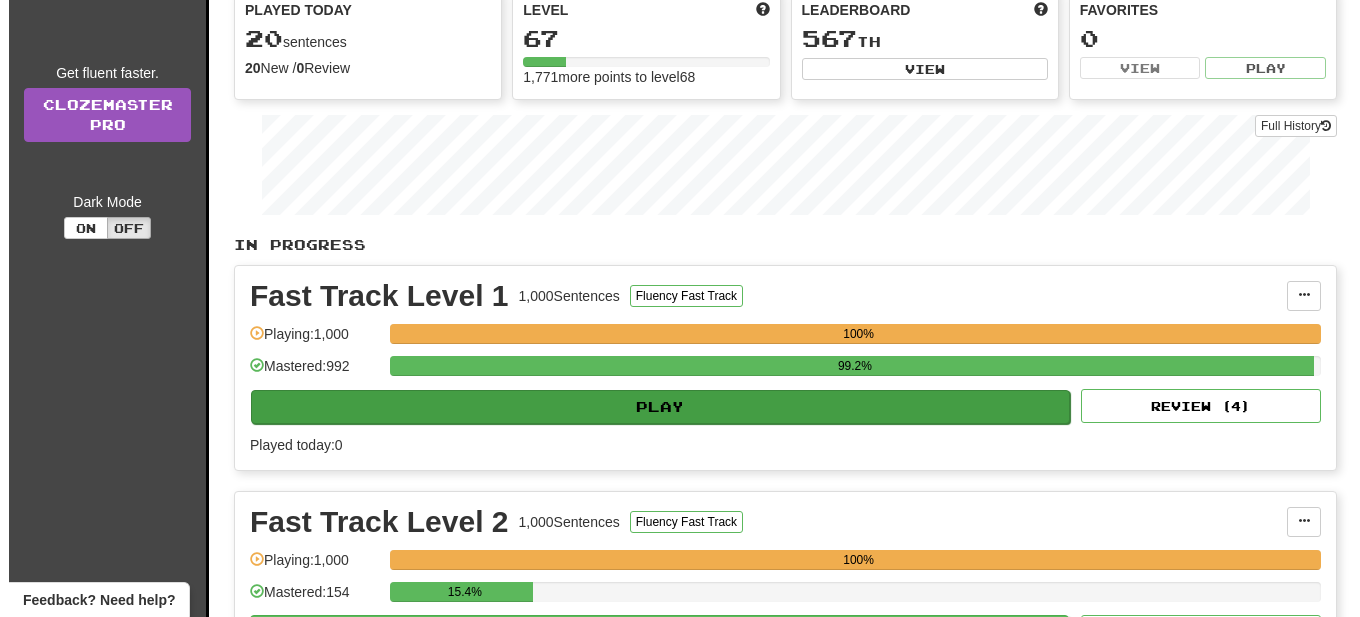 scroll, scrollTop: 204, scrollLeft: 0, axis: vertical 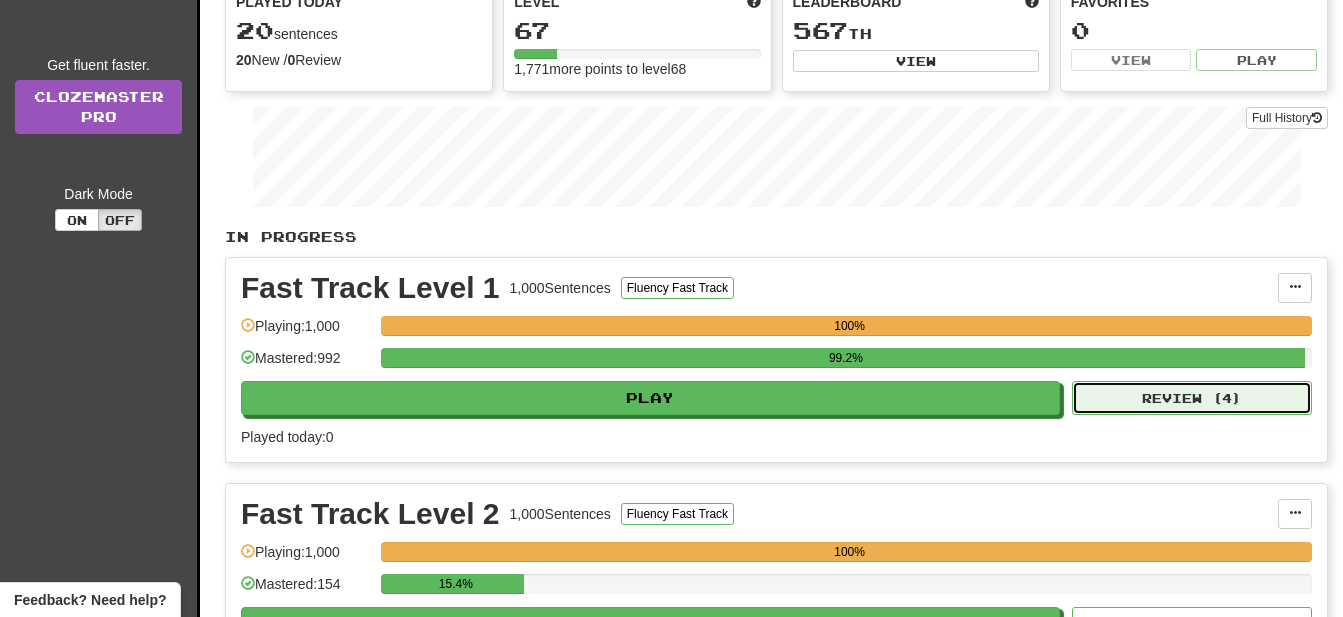 click on "Review ( 4 )" at bounding box center (1192, 398) 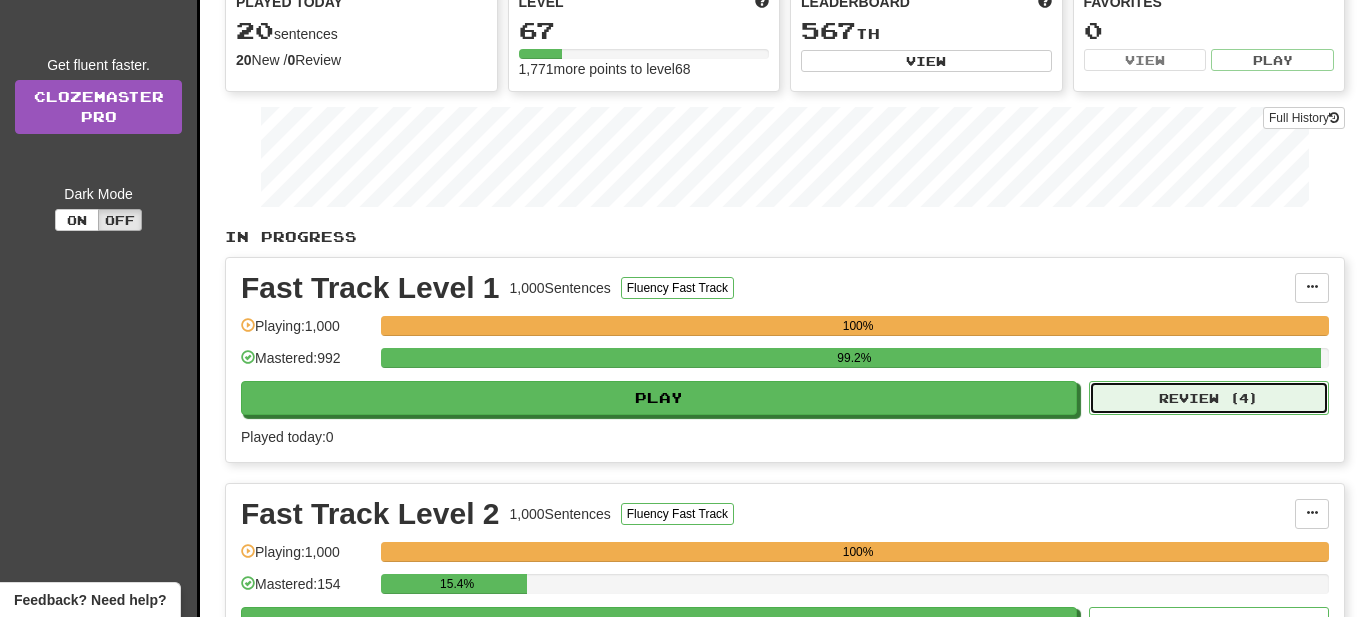 select on "**" 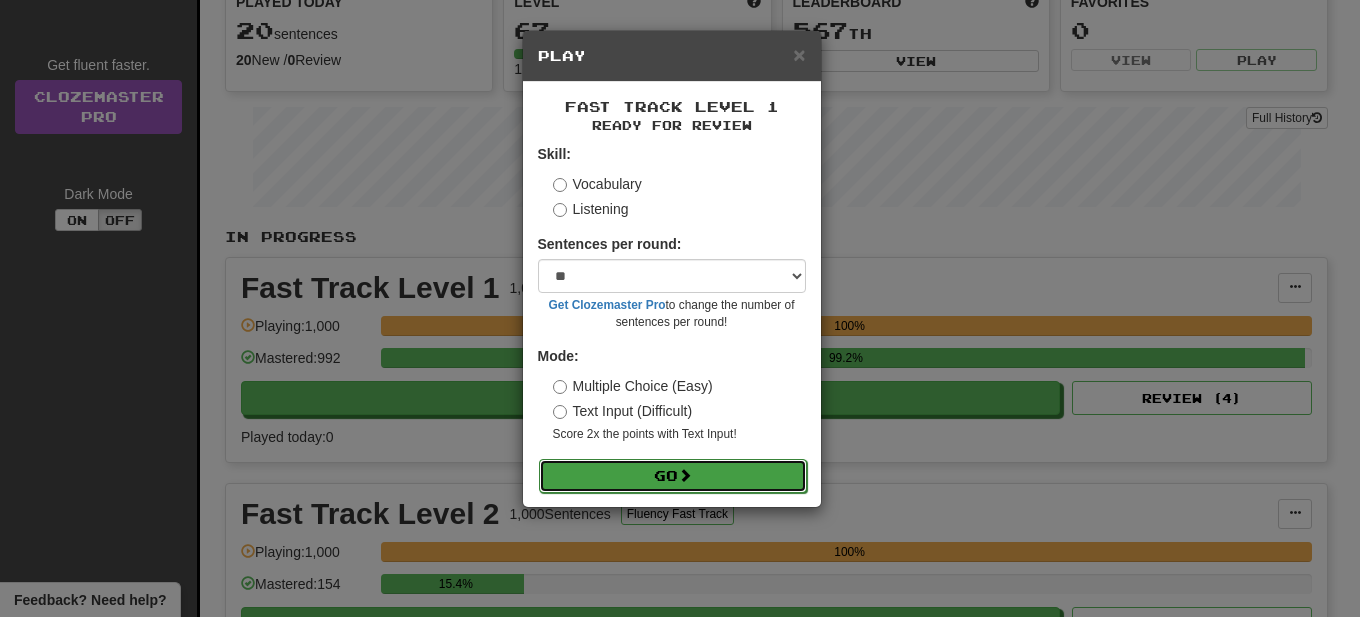 click on "Go" at bounding box center [673, 476] 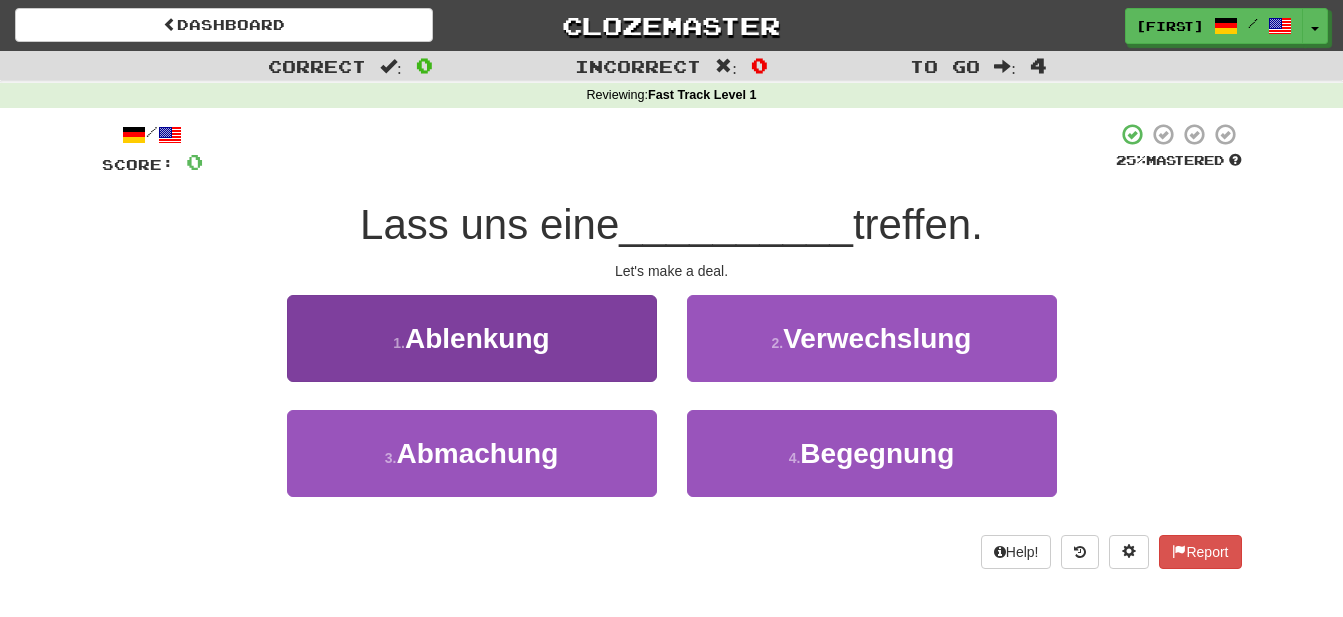 scroll, scrollTop: 0, scrollLeft: 0, axis: both 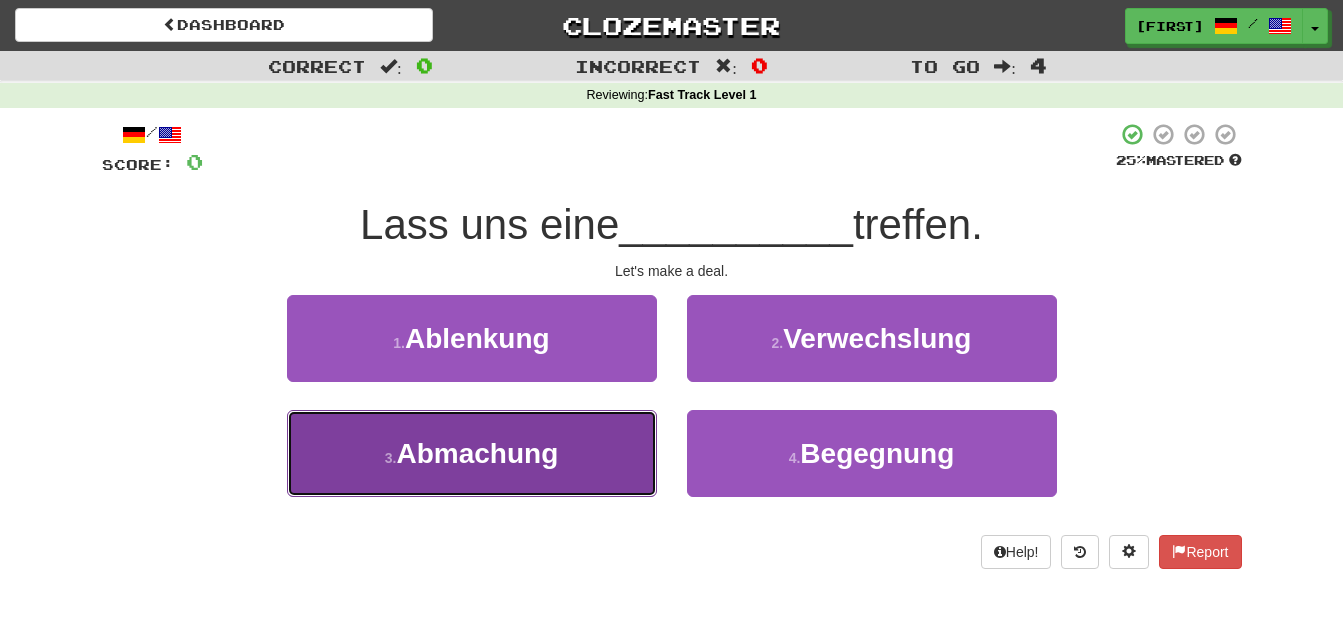 click on "Abmachung" at bounding box center [477, 453] 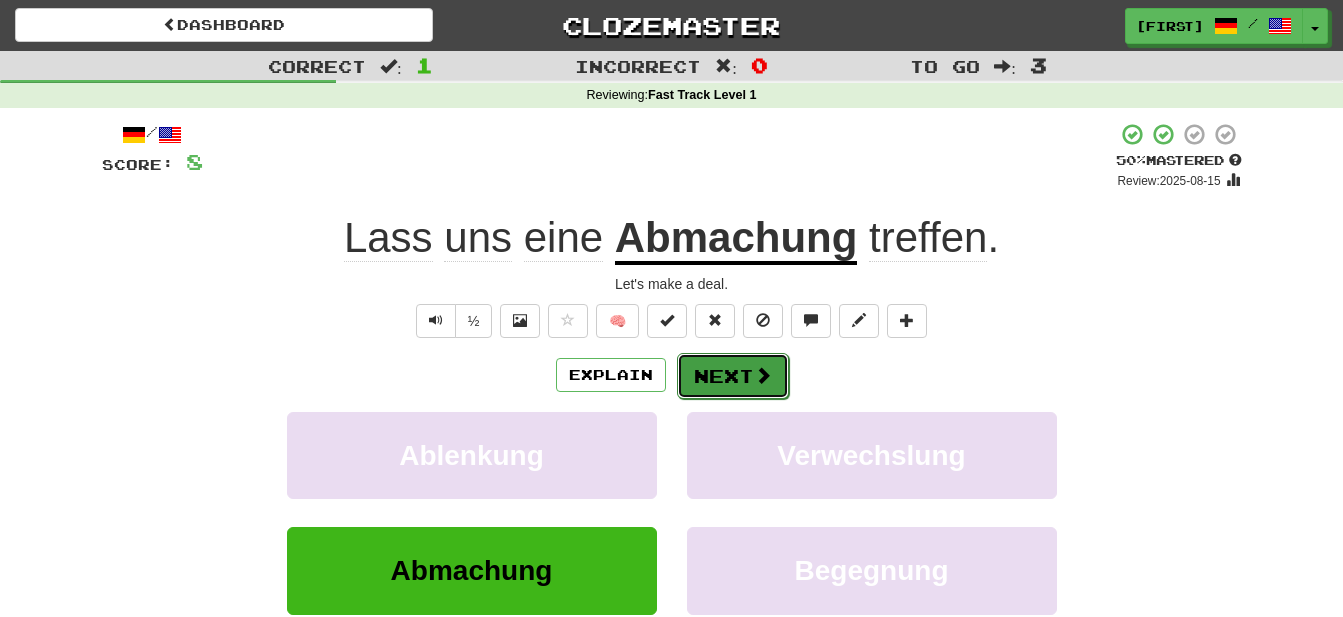click on "Next" at bounding box center [733, 376] 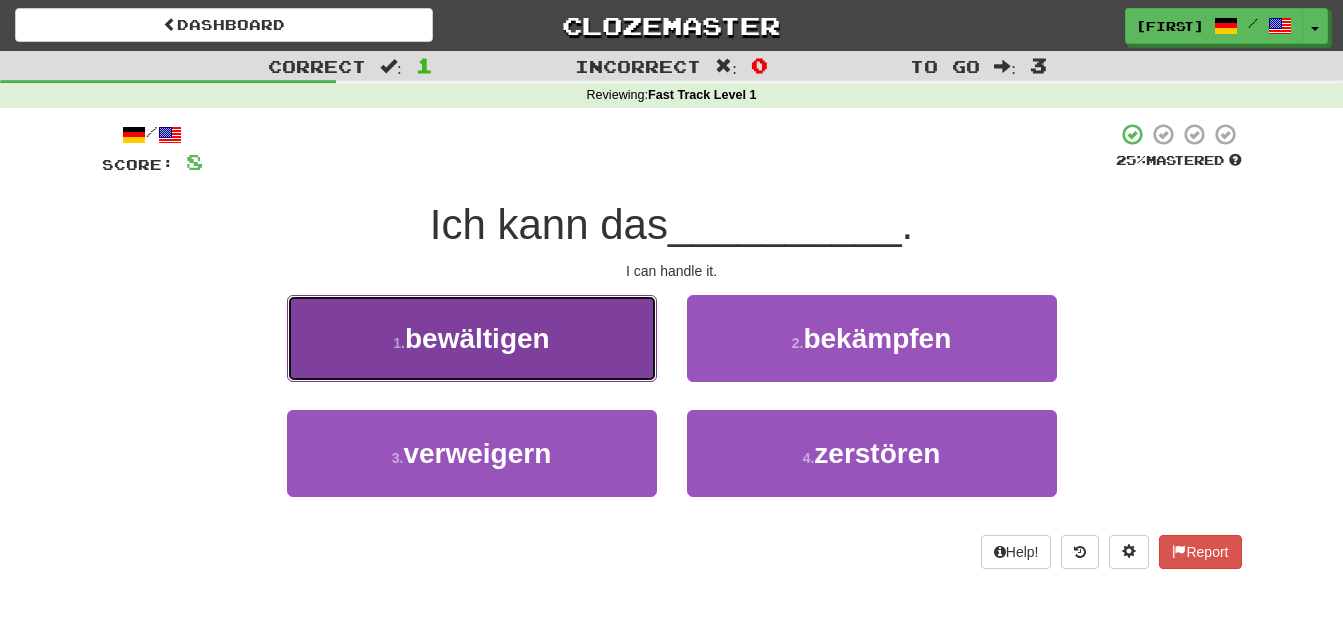 click on "bewältigen" at bounding box center [477, 338] 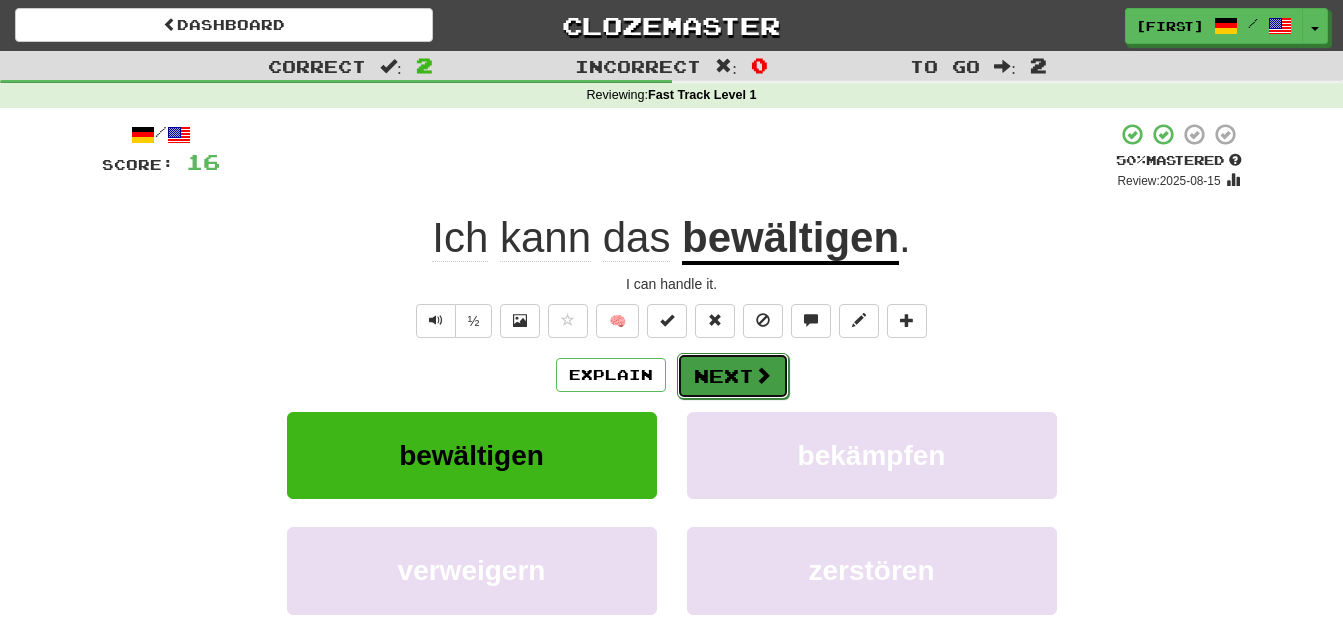 click on "Next" at bounding box center (733, 376) 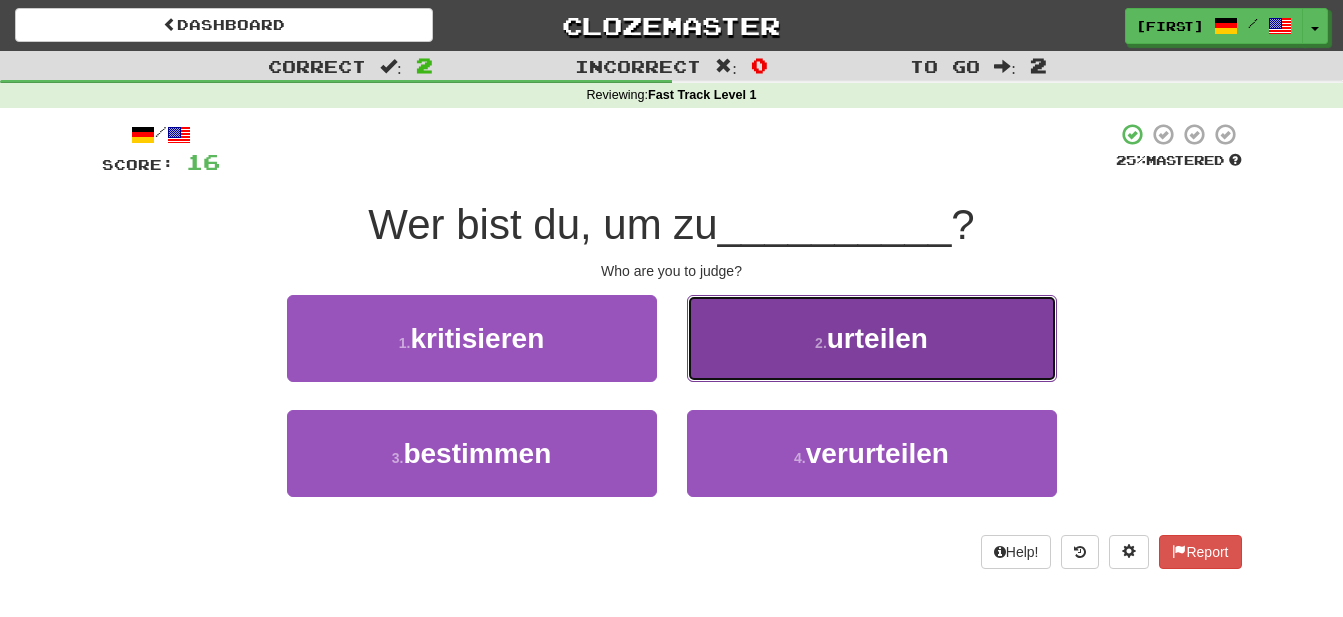 click on "urteilen" at bounding box center [877, 338] 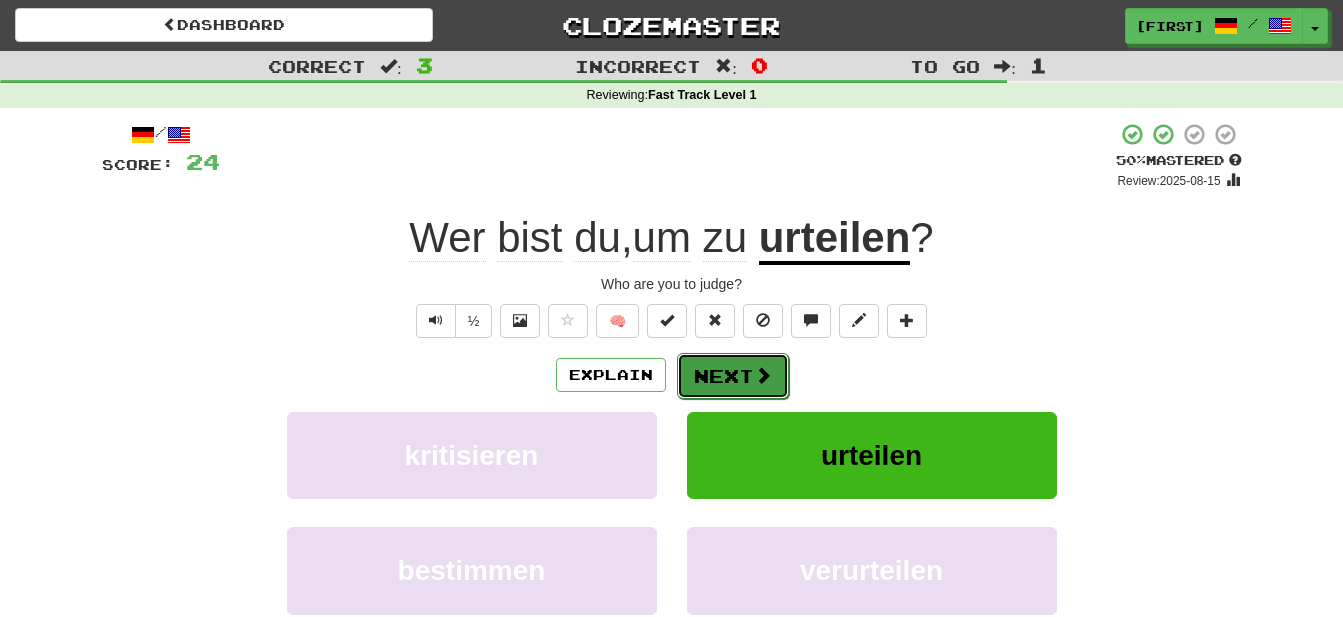 click on "Next" at bounding box center (733, 376) 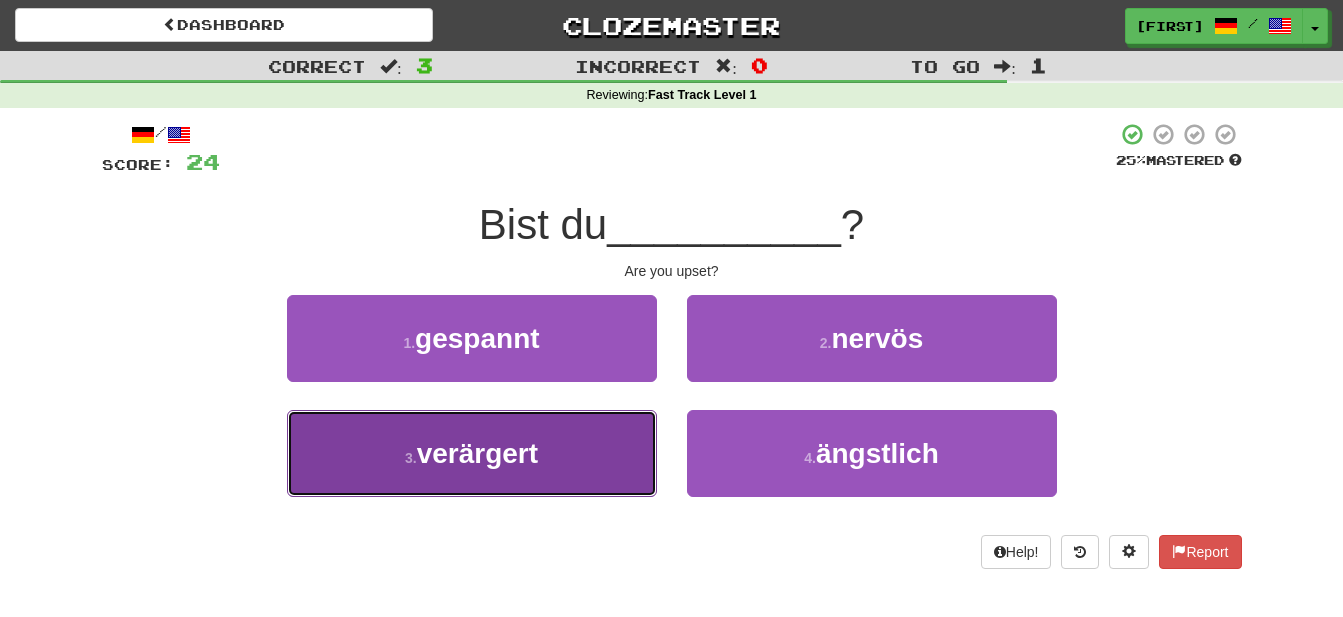 click on "verärgert" at bounding box center (477, 453) 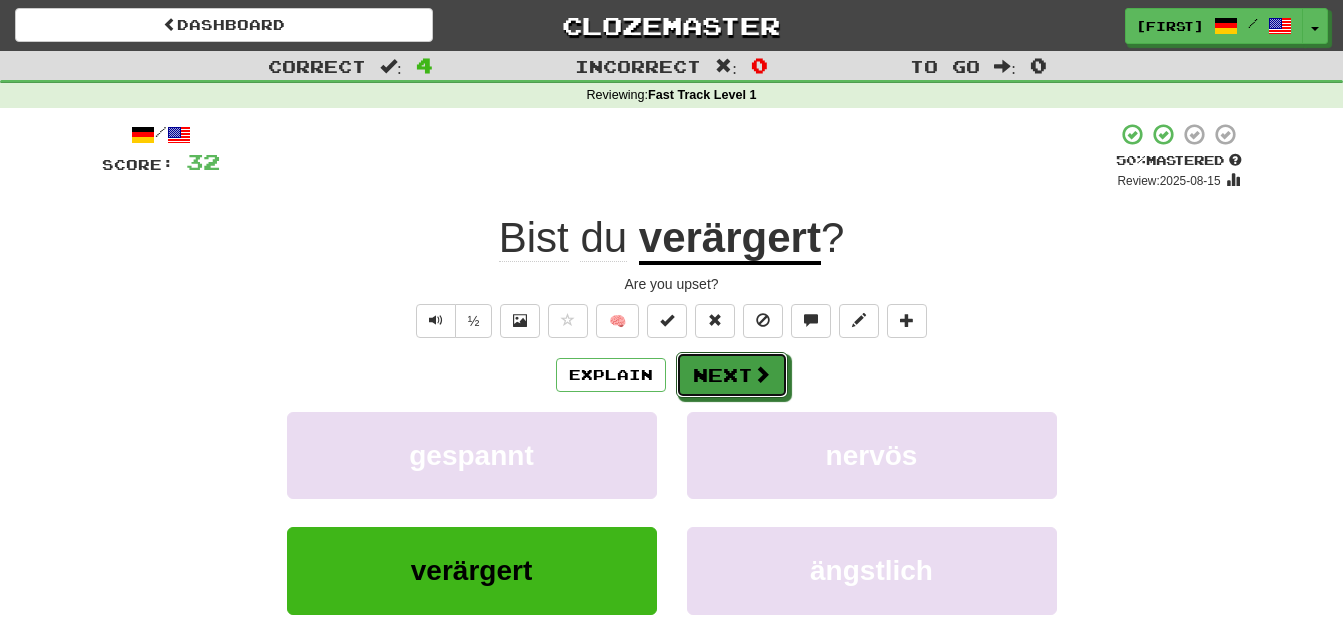 click on "Next" at bounding box center (732, 375) 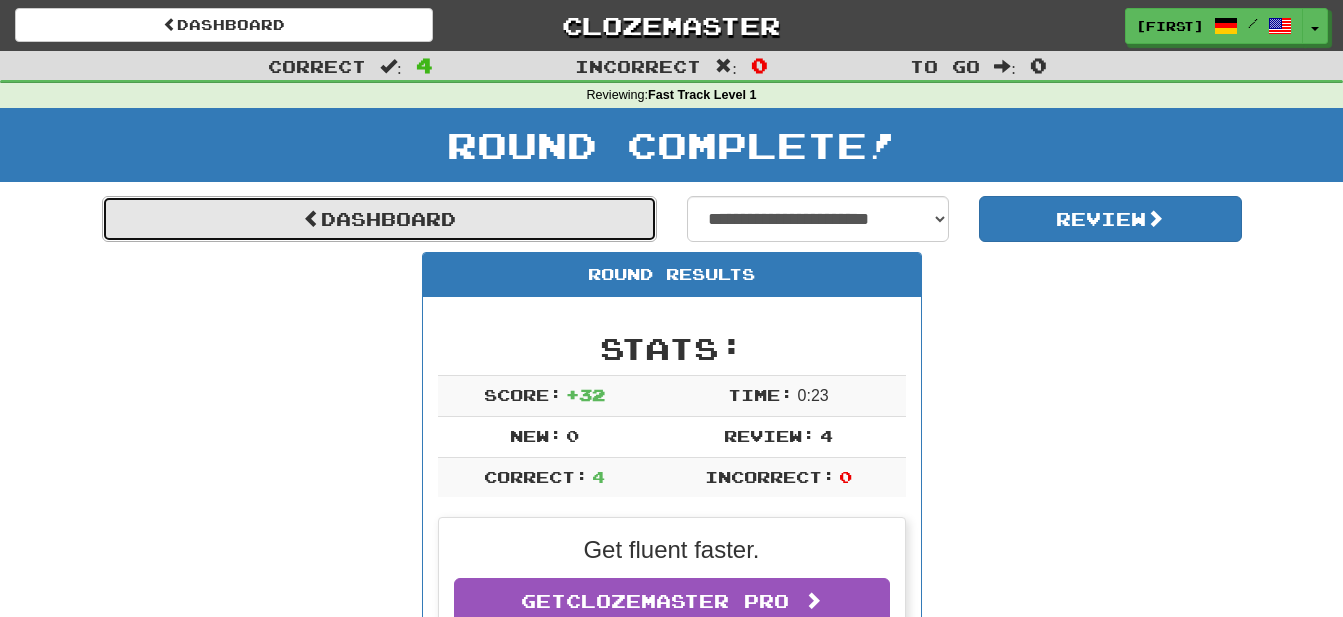 click on "Dashboard" at bounding box center [379, 219] 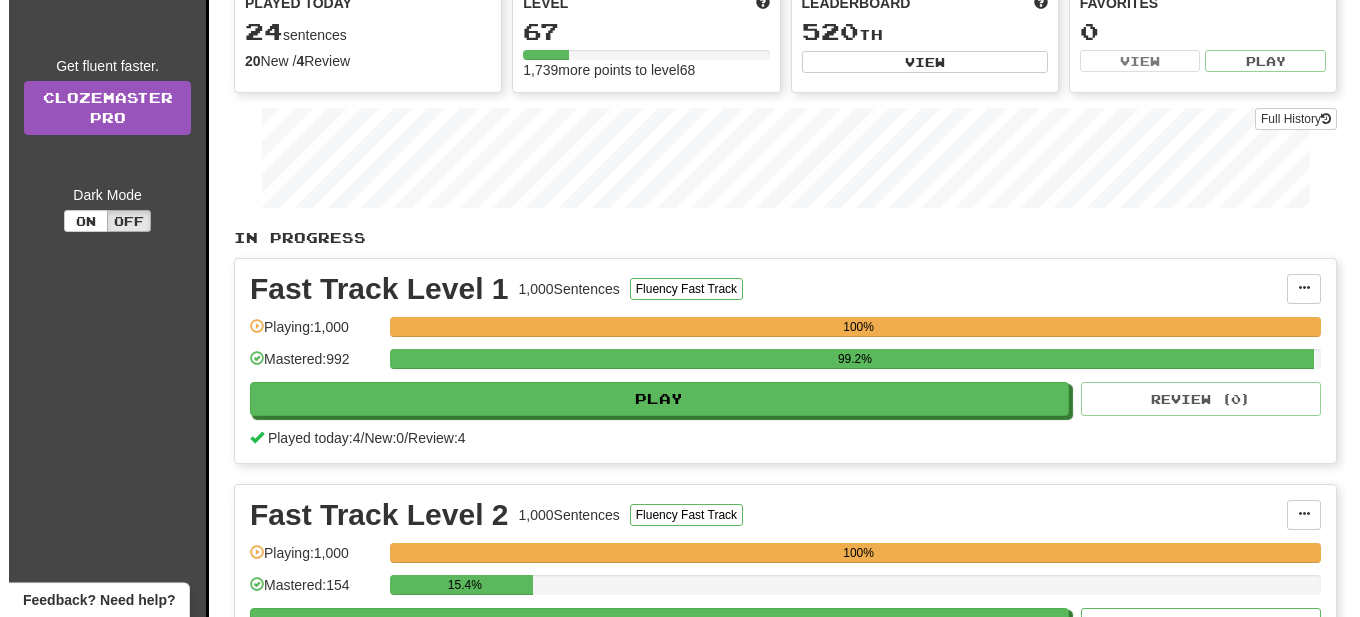 scroll, scrollTop: 204, scrollLeft: 0, axis: vertical 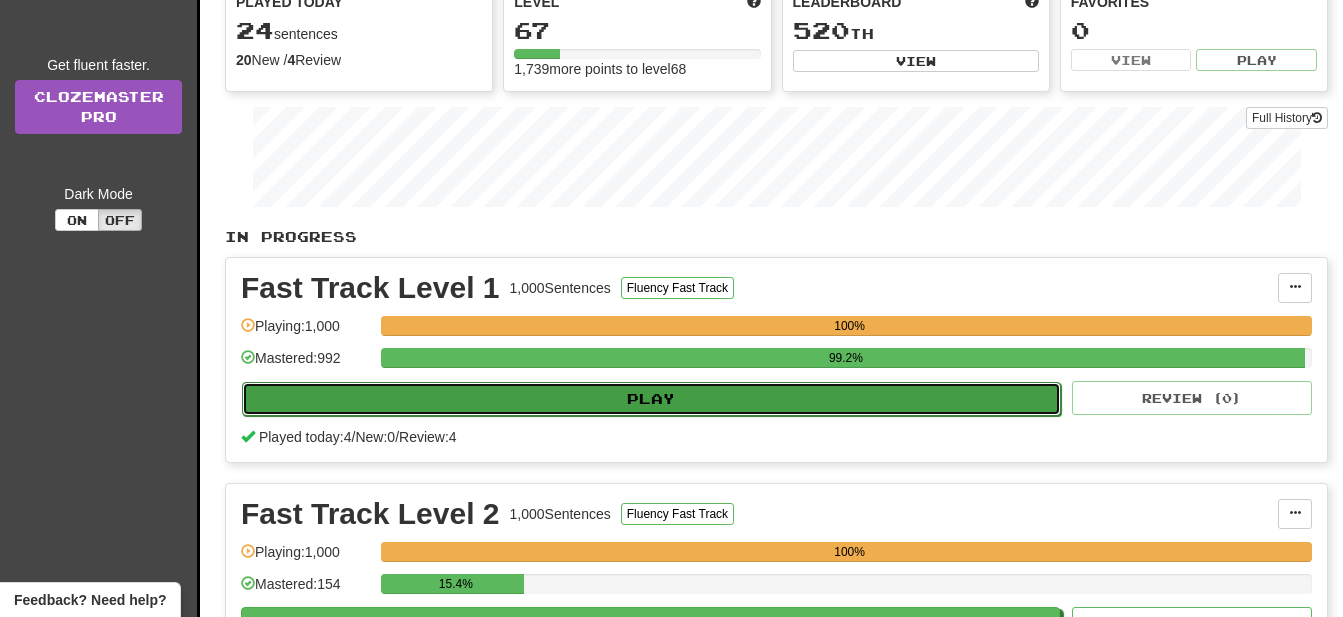 click on "Play" at bounding box center [651, 399] 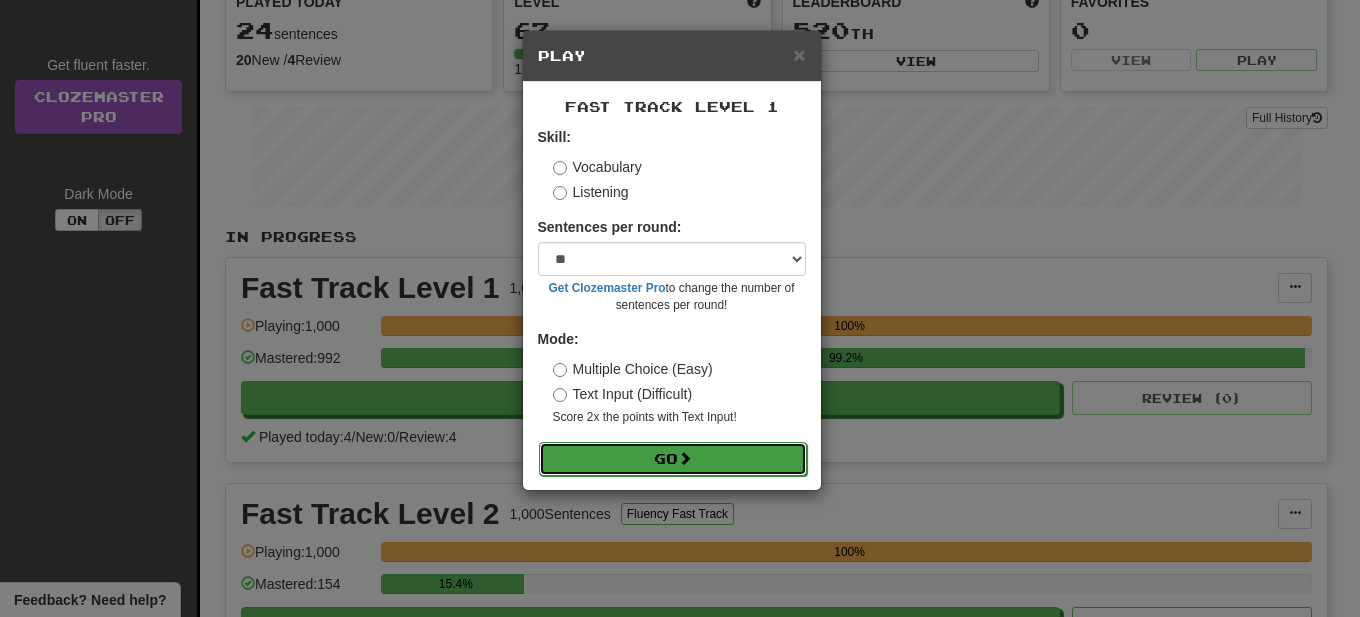 click on "Go" at bounding box center (673, 459) 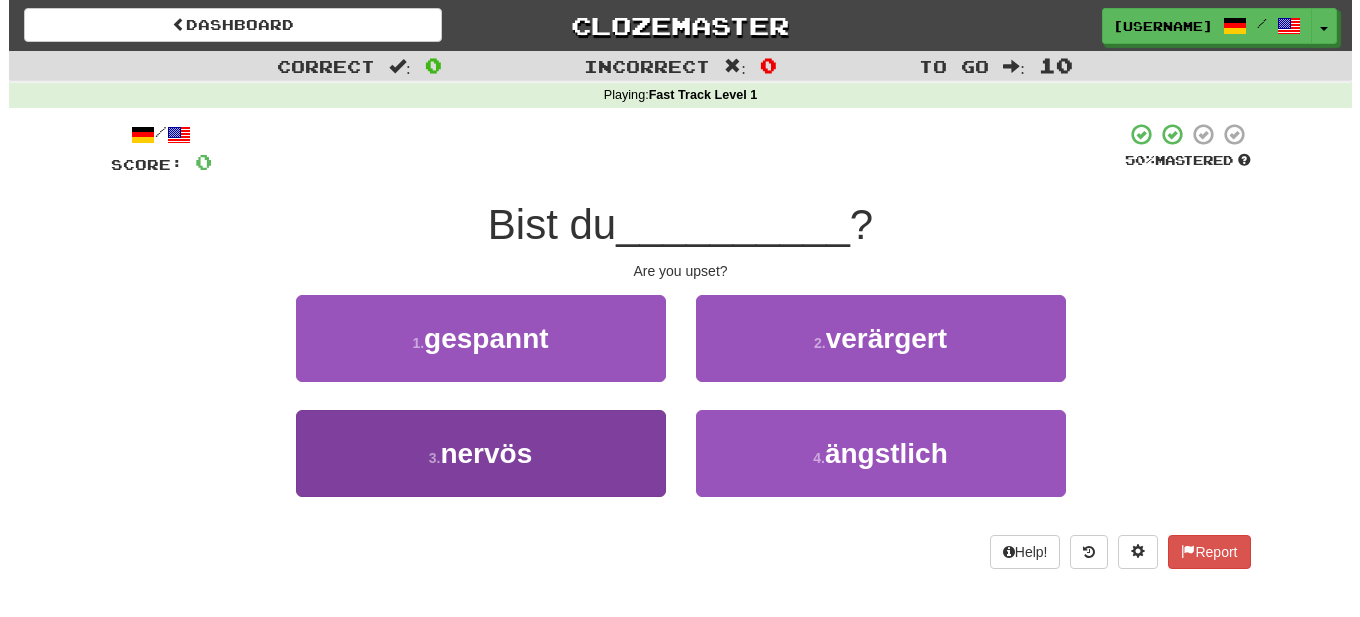 scroll, scrollTop: 0, scrollLeft: 0, axis: both 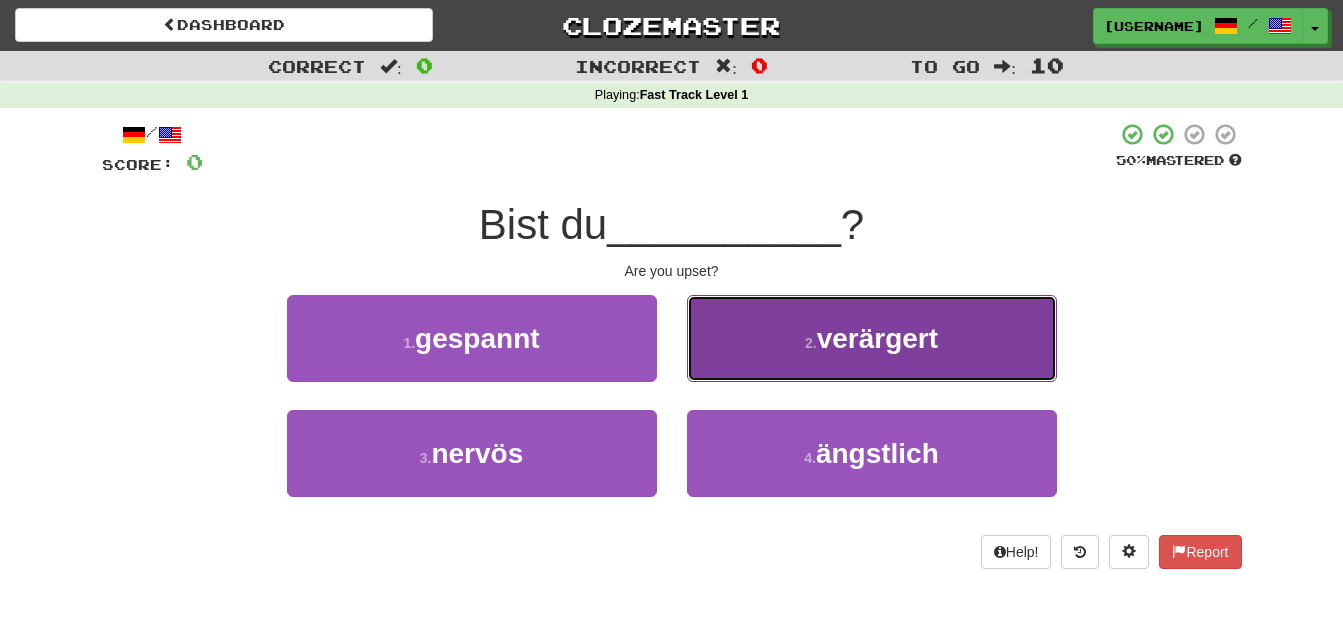 drag, startPoint x: 880, startPoint y: 334, endPoint x: 897, endPoint y: 351, distance: 24.04163 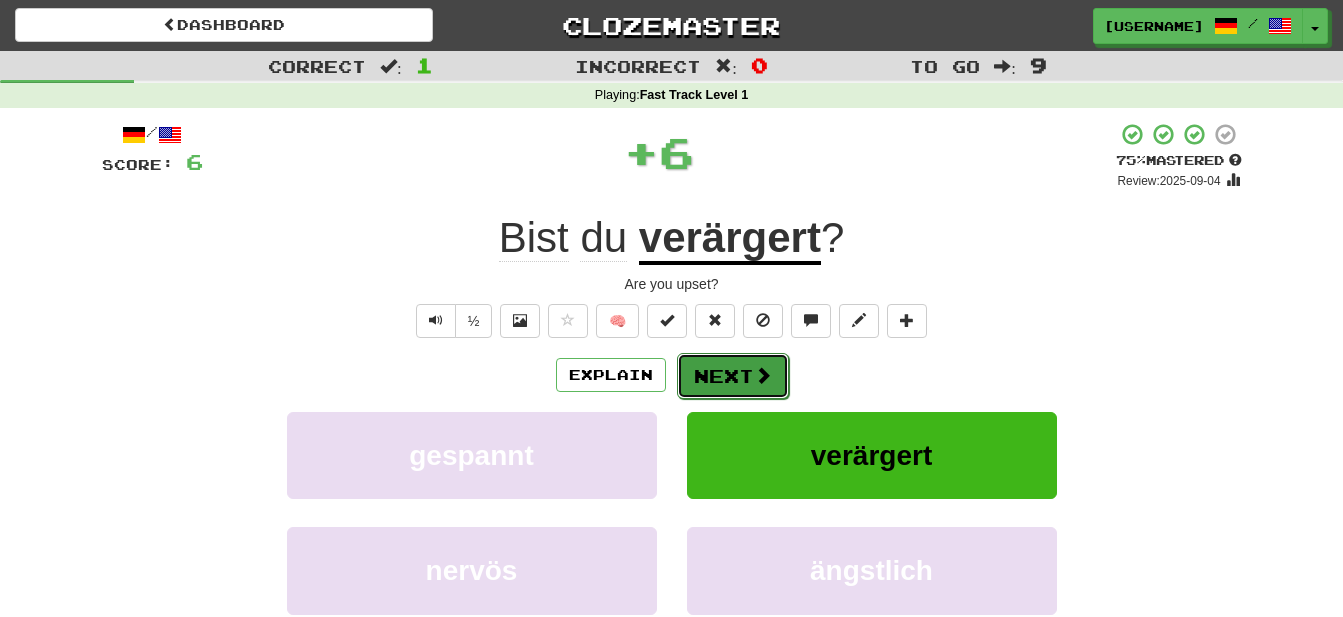 click on "Next" at bounding box center [733, 376] 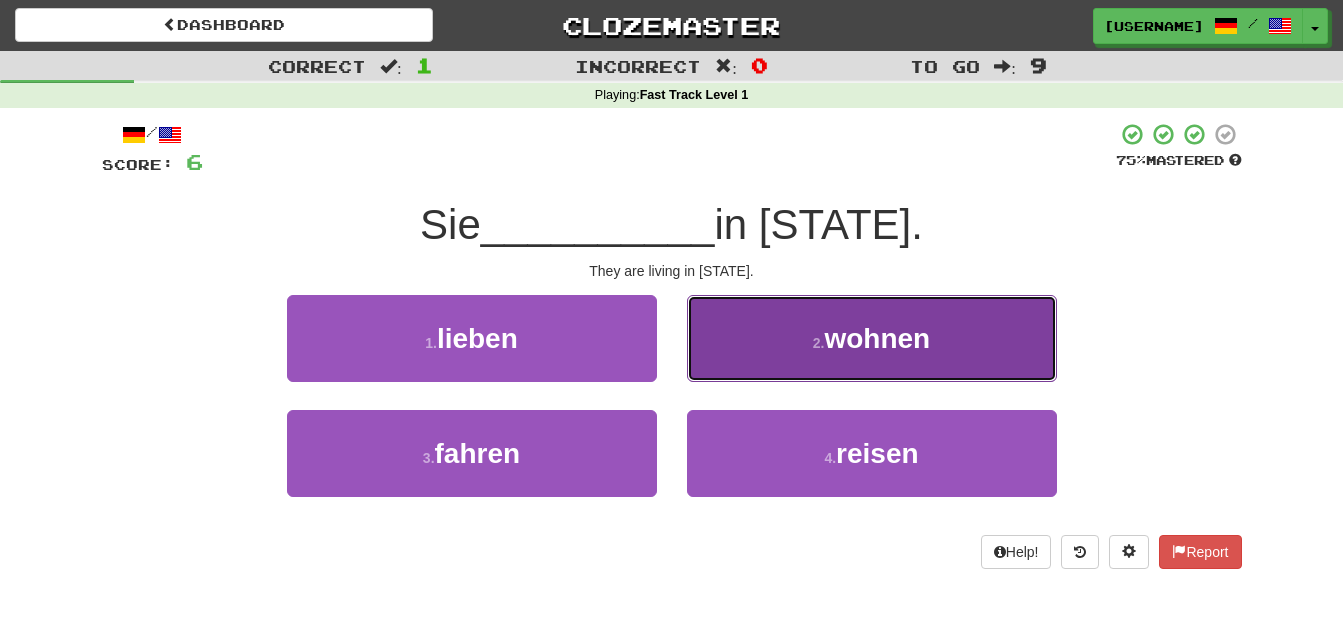 click on "wohnen" at bounding box center (877, 338) 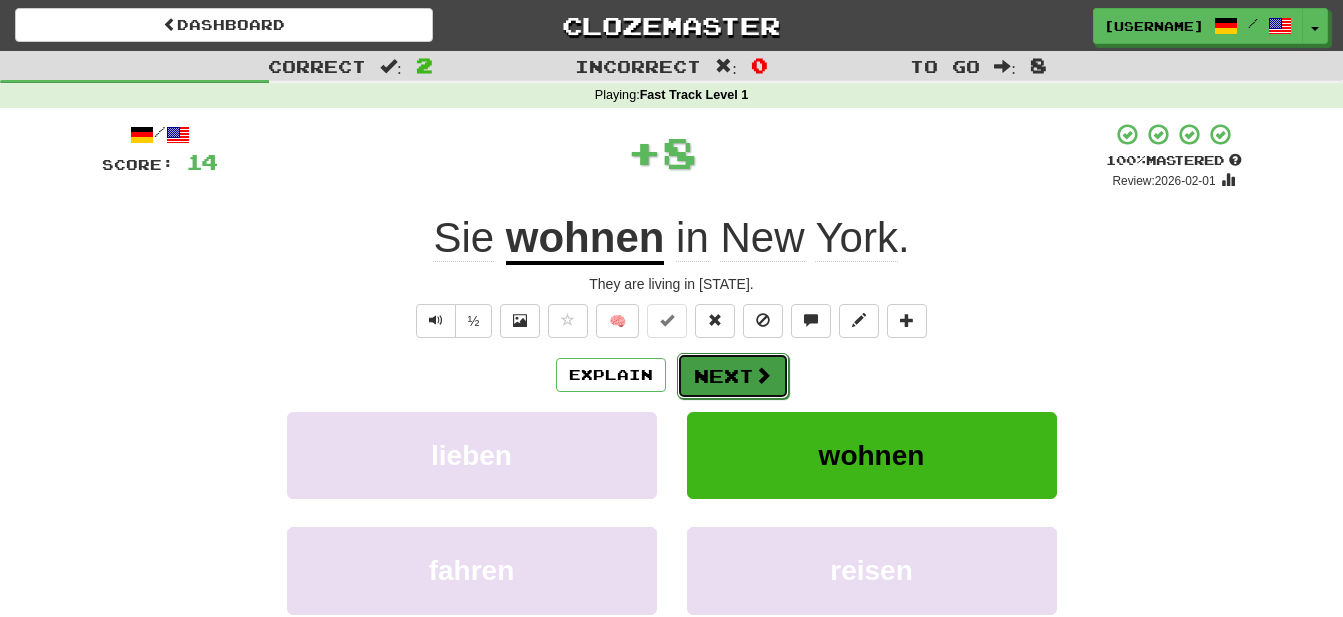 click on "Next" at bounding box center [733, 376] 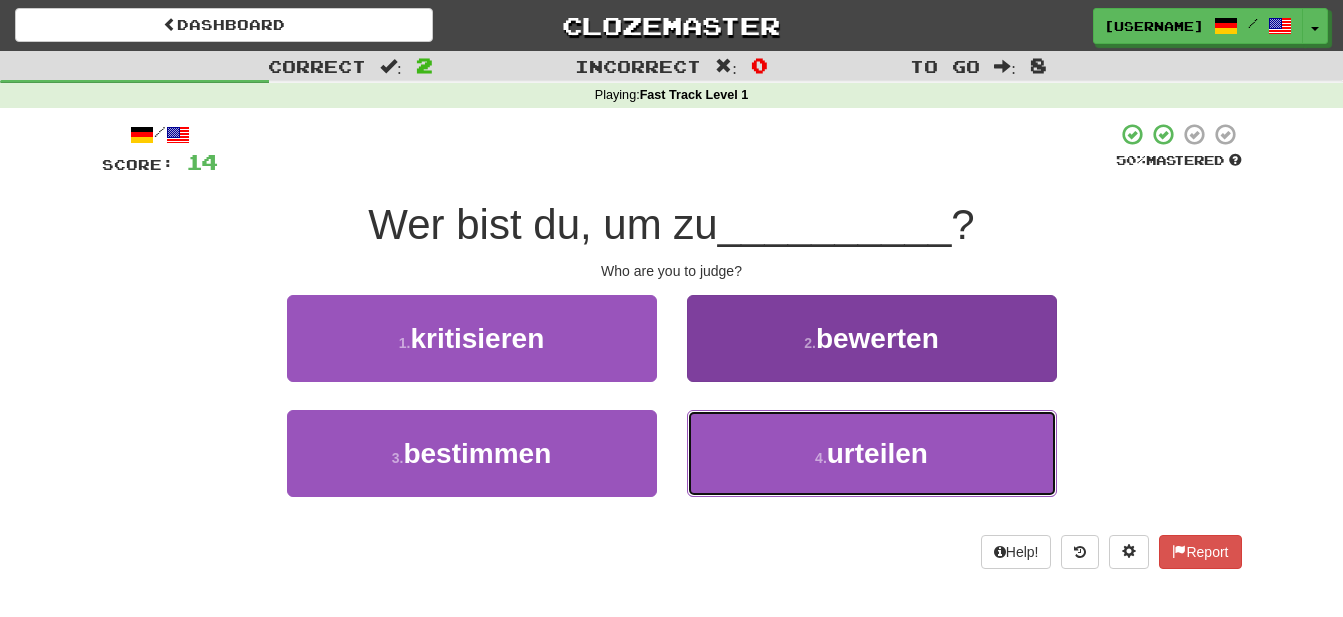 click on "urteilen" at bounding box center (877, 453) 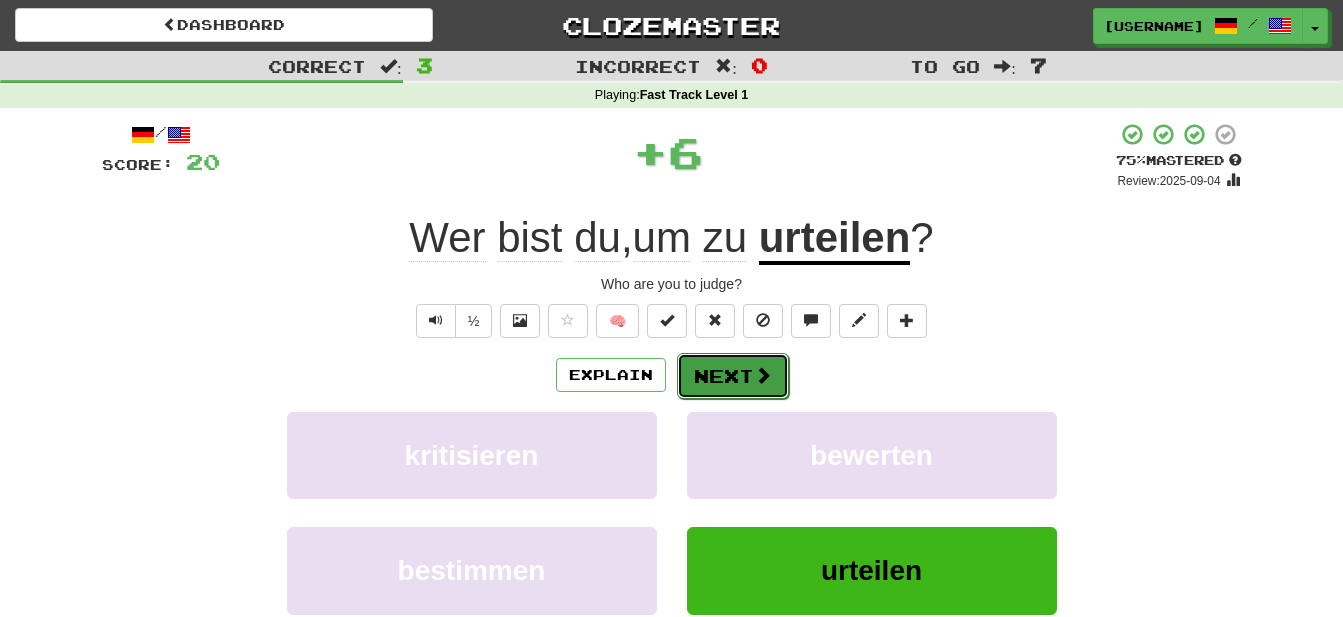 click on "Next" at bounding box center [733, 376] 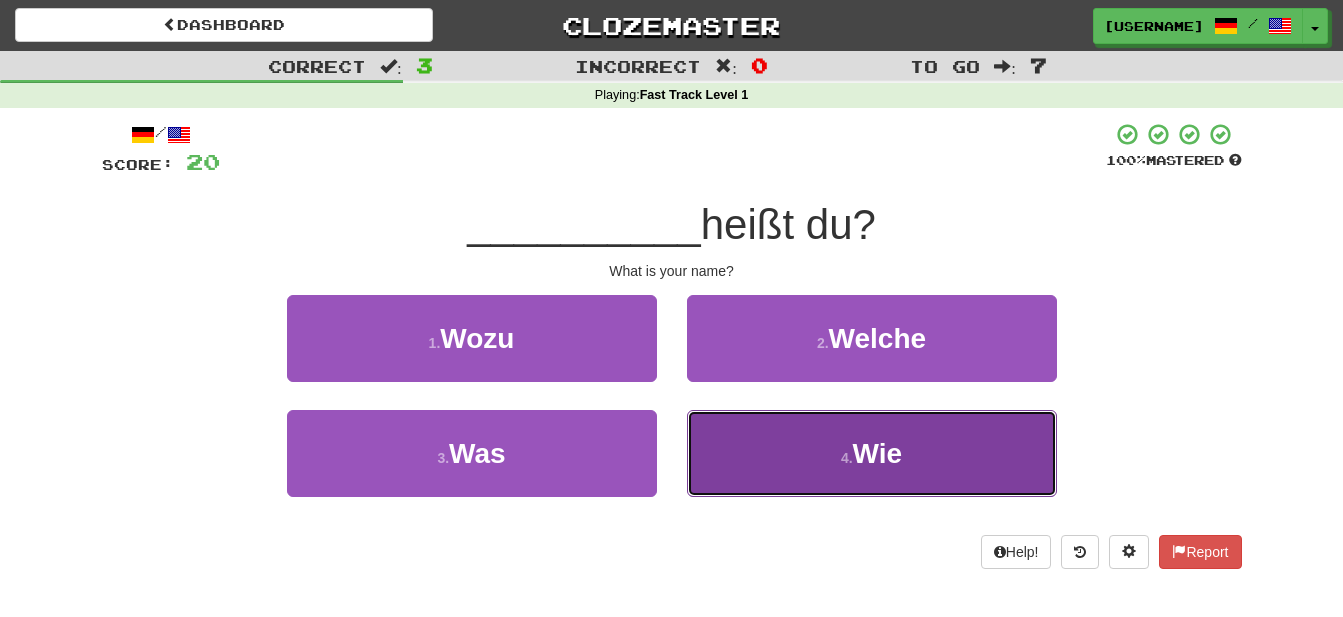 click on "Wie" at bounding box center [878, 453] 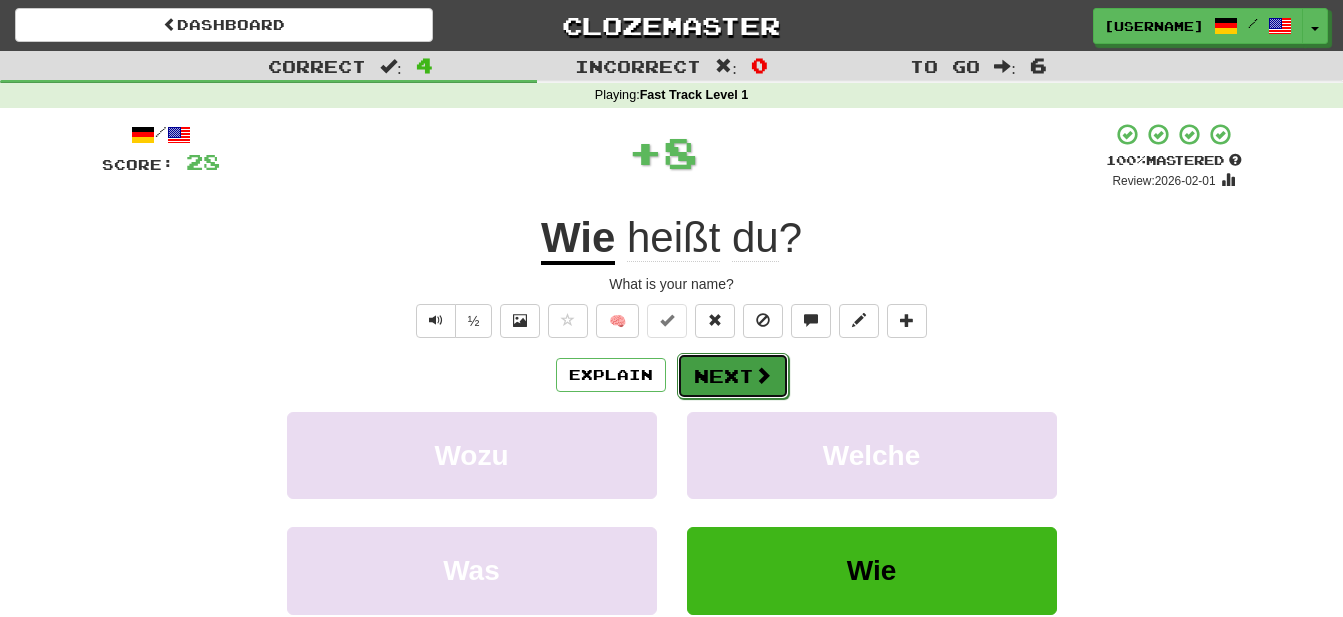 click on "Next" at bounding box center (733, 376) 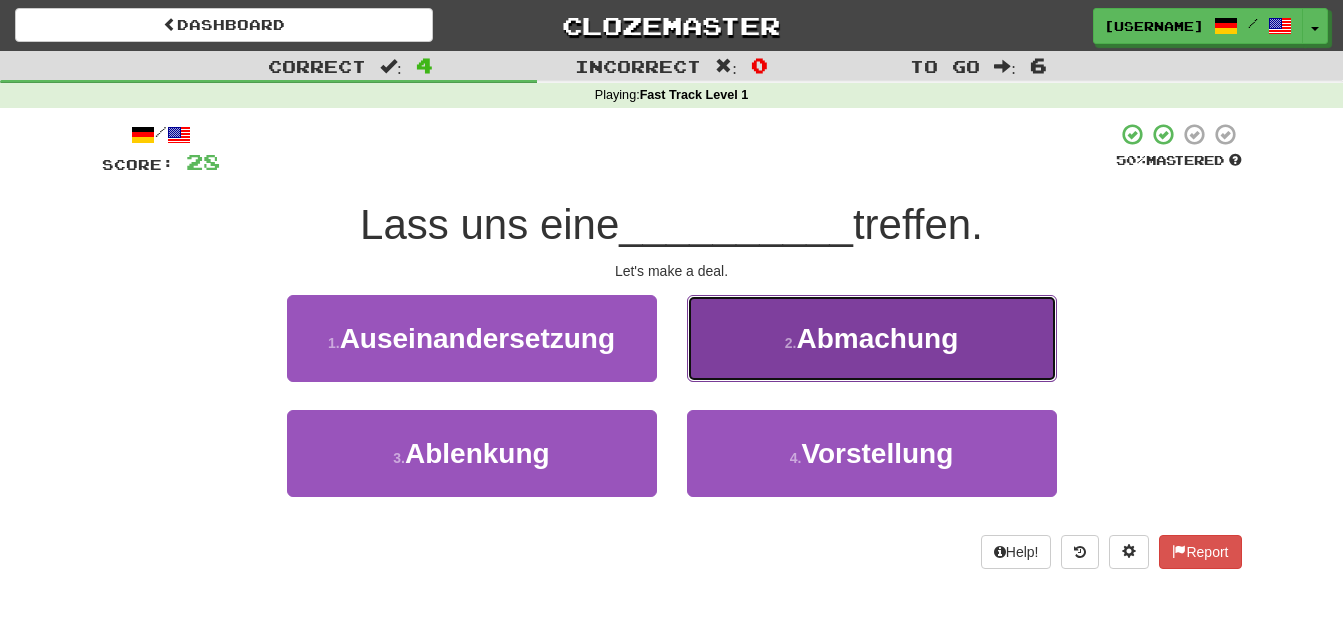 click on "Abmachung" at bounding box center [877, 338] 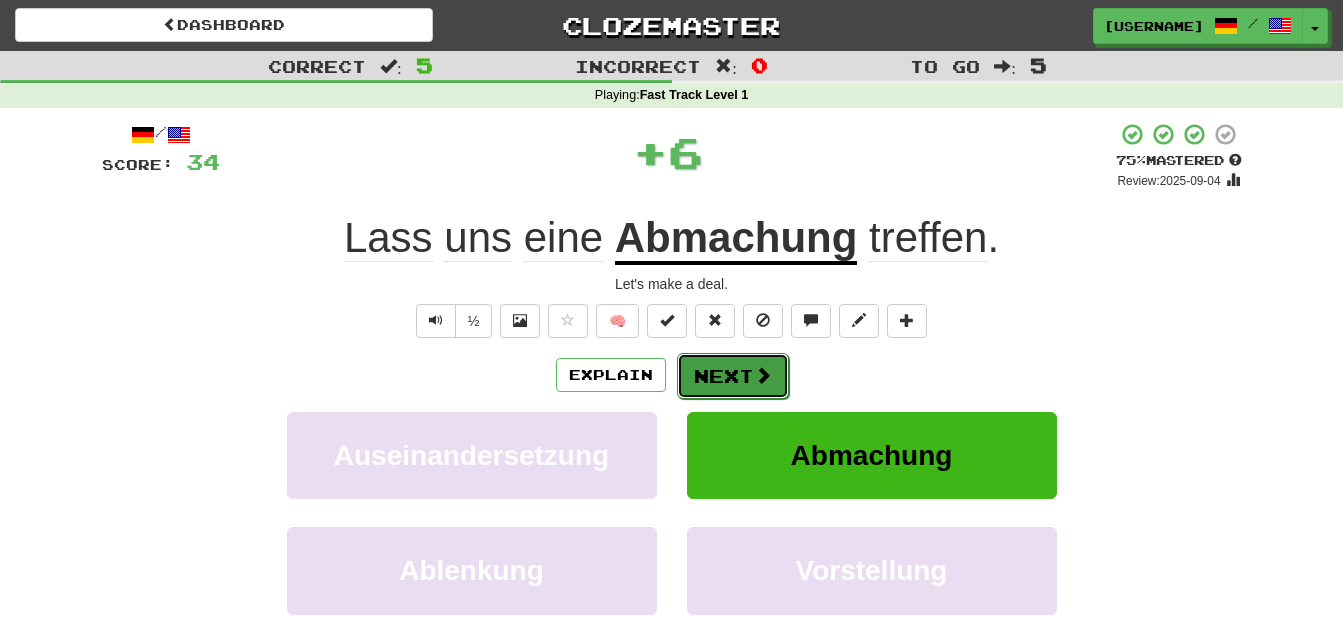 click on "Next" at bounding box center (733, 376) 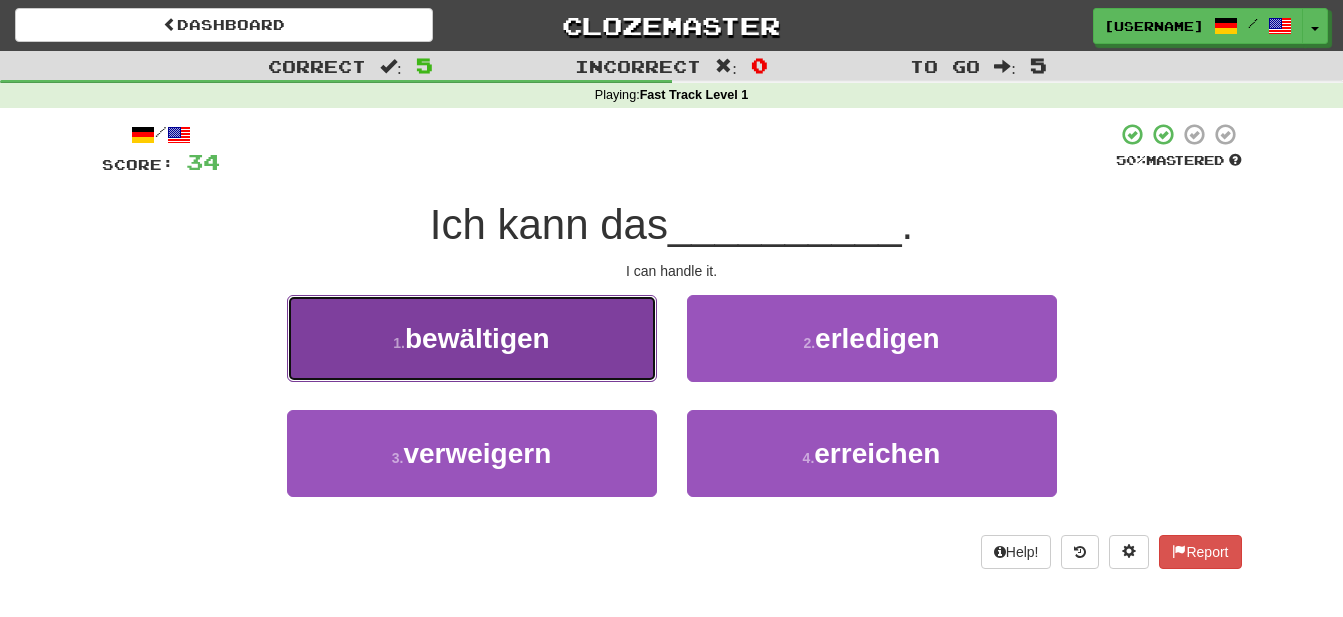 click on "bewältigen" at bounding box center [477, 338] 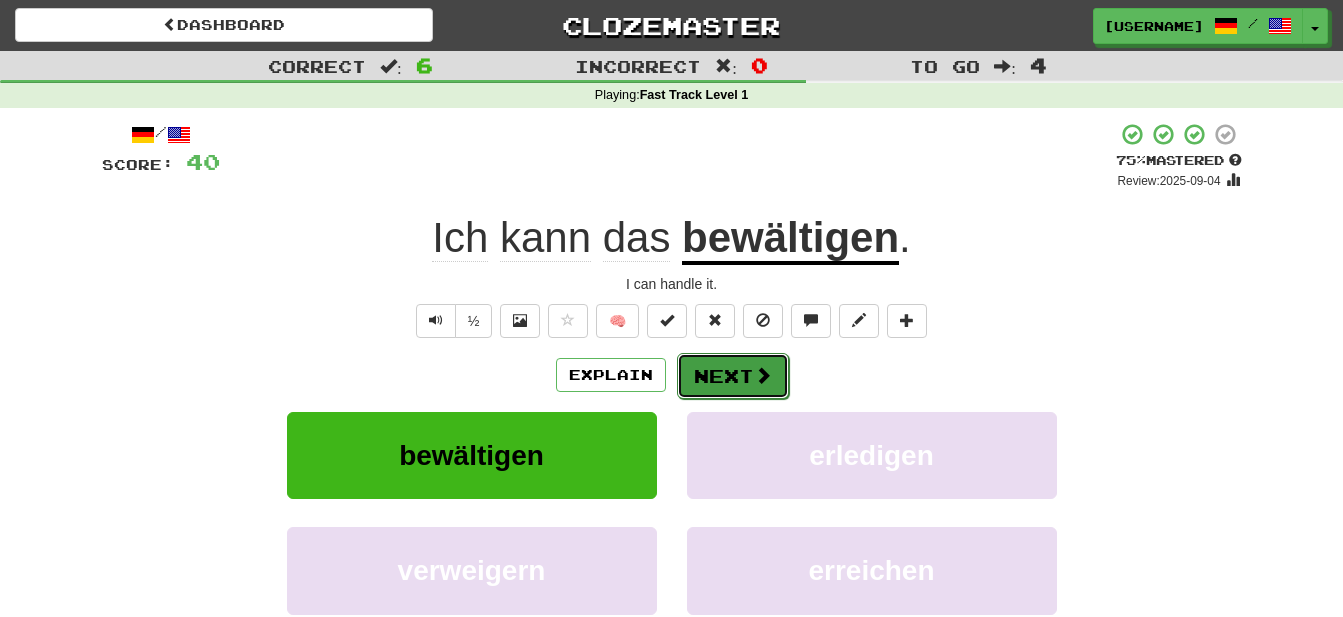 click on "Next" at bounding box center (733, 376) 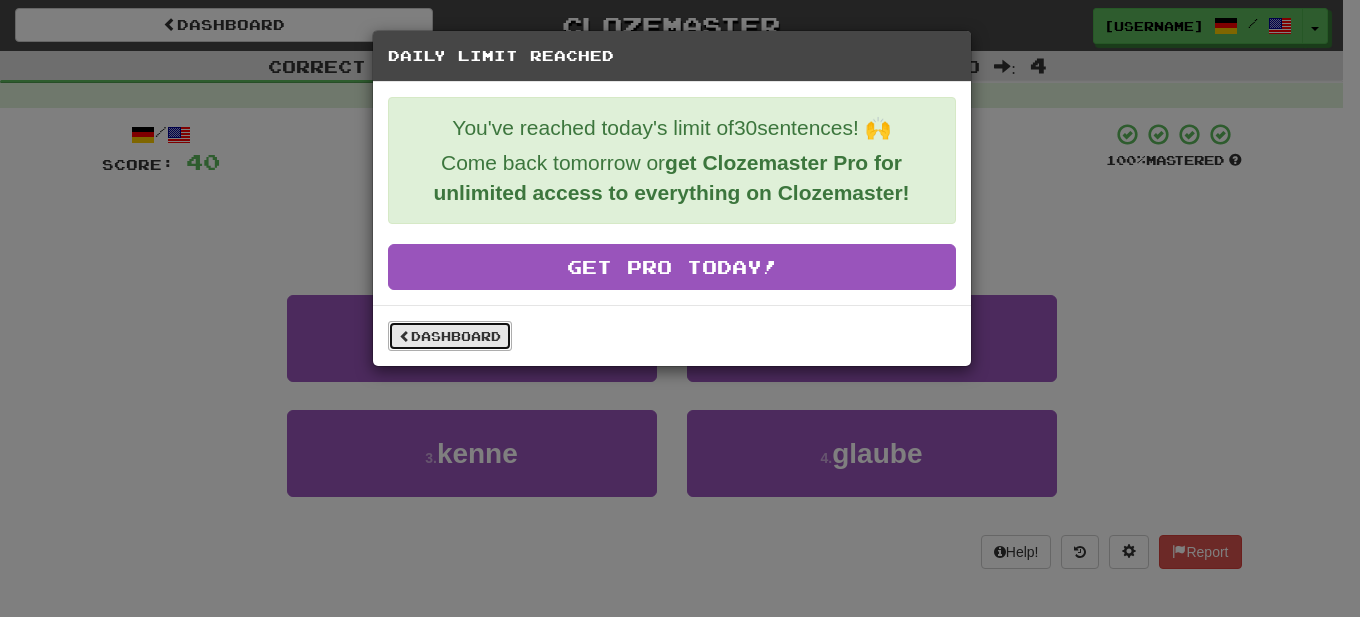 click on "Dashboard" at bounding box center [450, 336] 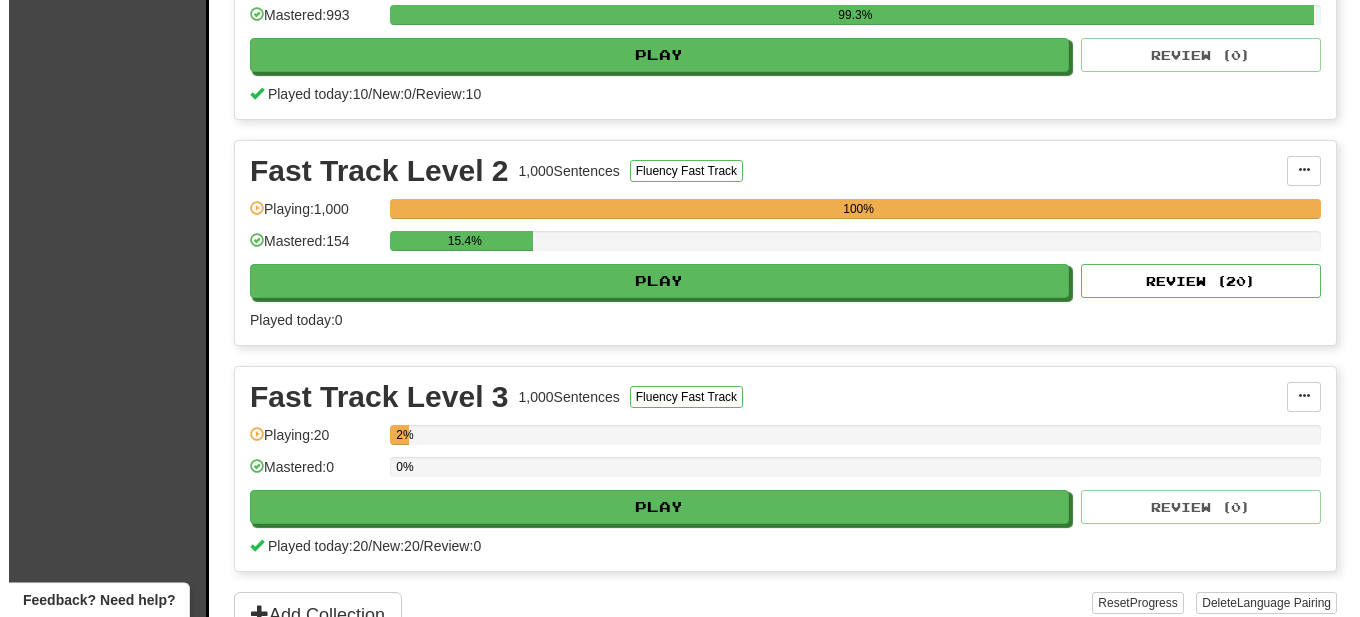 scroll, scrollTop: 612, scrollLeft: 0, axis: vertical 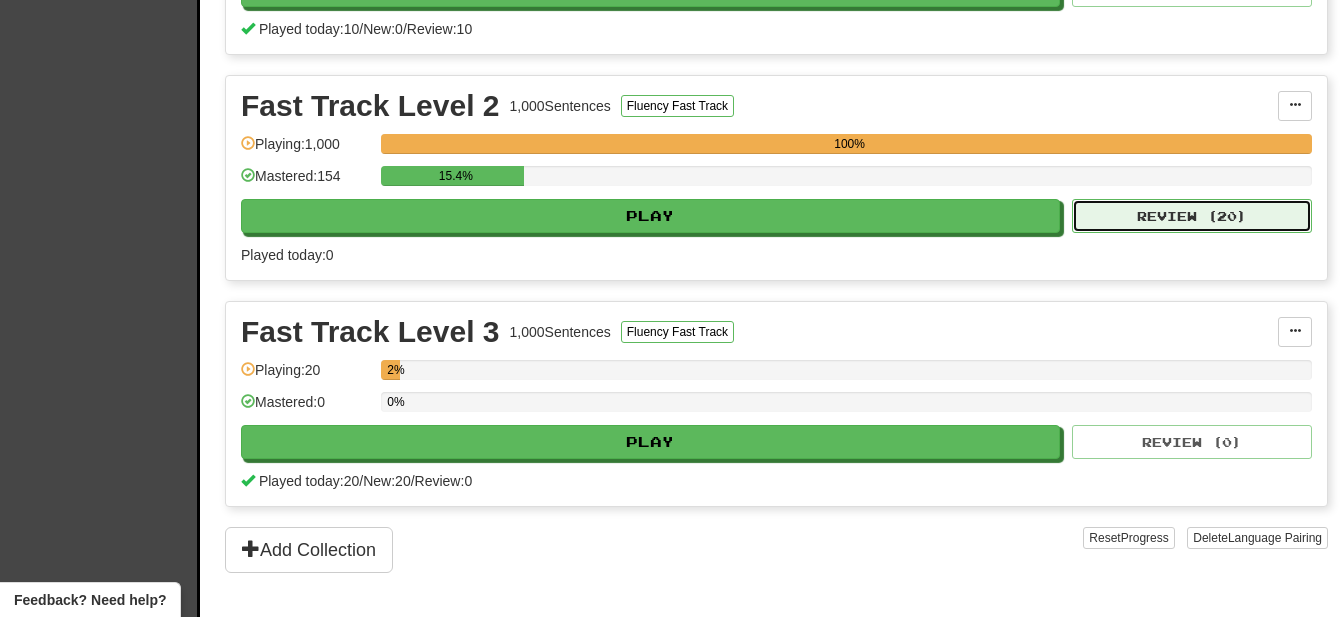 click on "Review ( 20 )" at bounding box center [1192, 216] 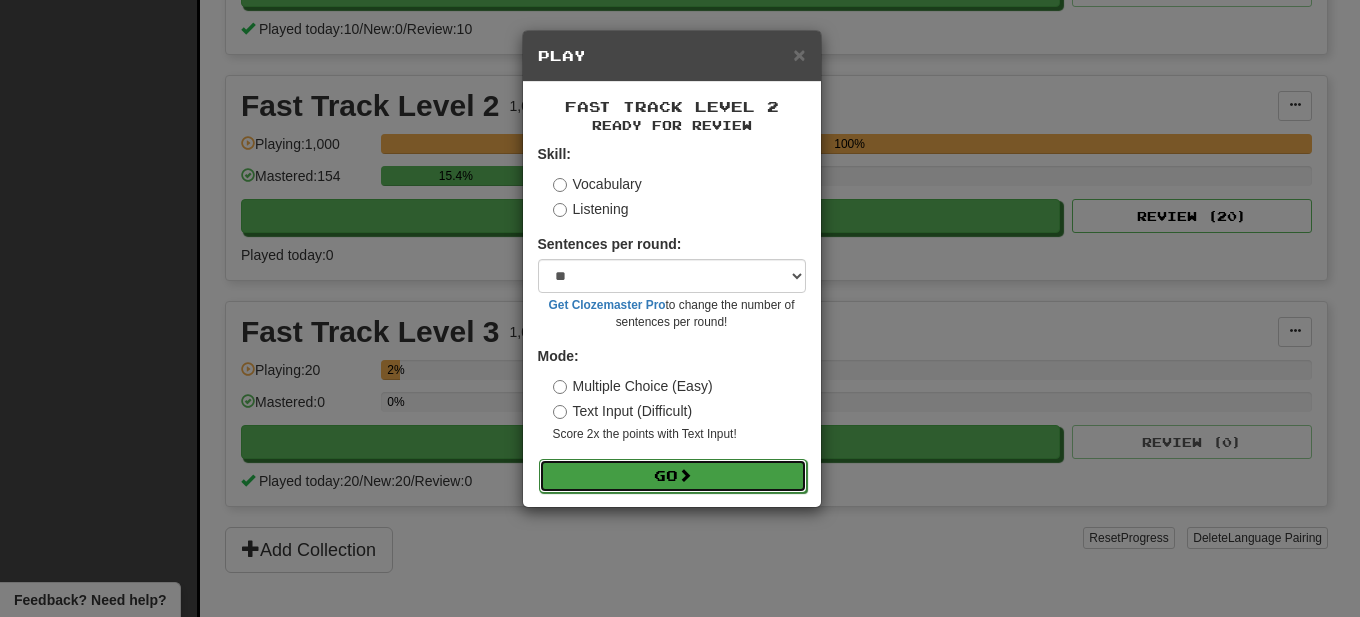 click on "Go" at bounding box center [673, 476] 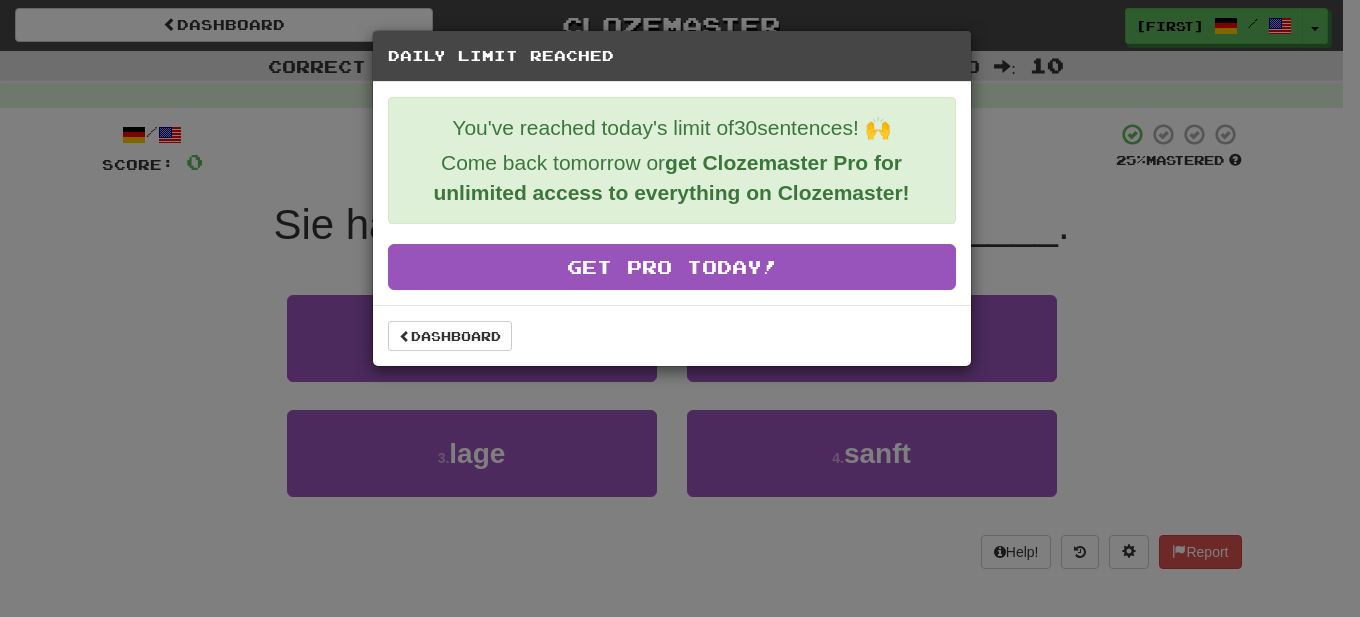 scroll, scrollTop: 0, scrollLeft: 0, axis: both 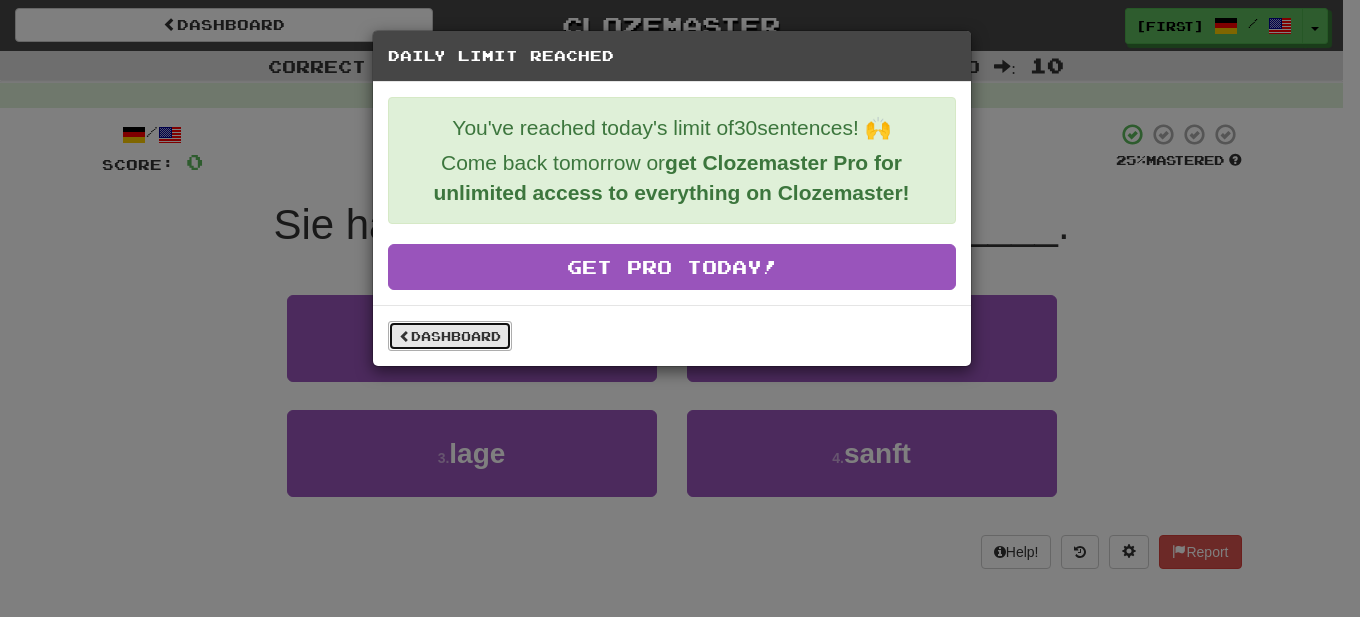 click on "Dashboard" at bounding box center [450, 336] 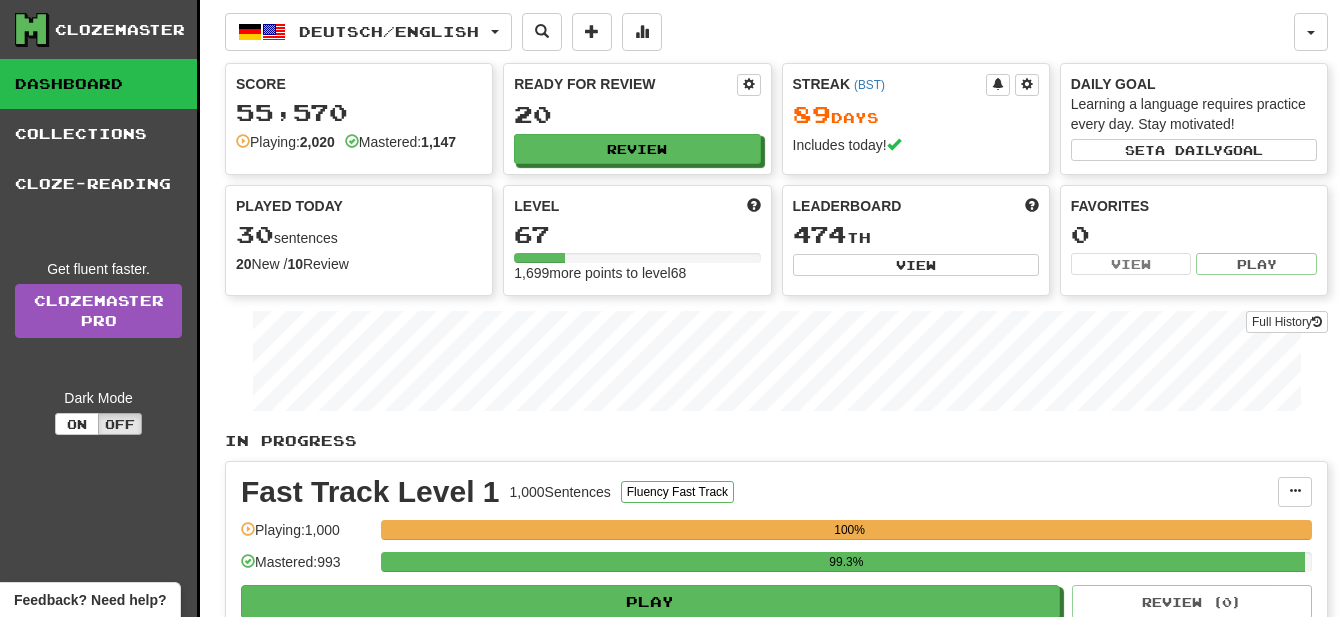 scroll, scrollTop: 0, scrollLeft: 0, axis: both 